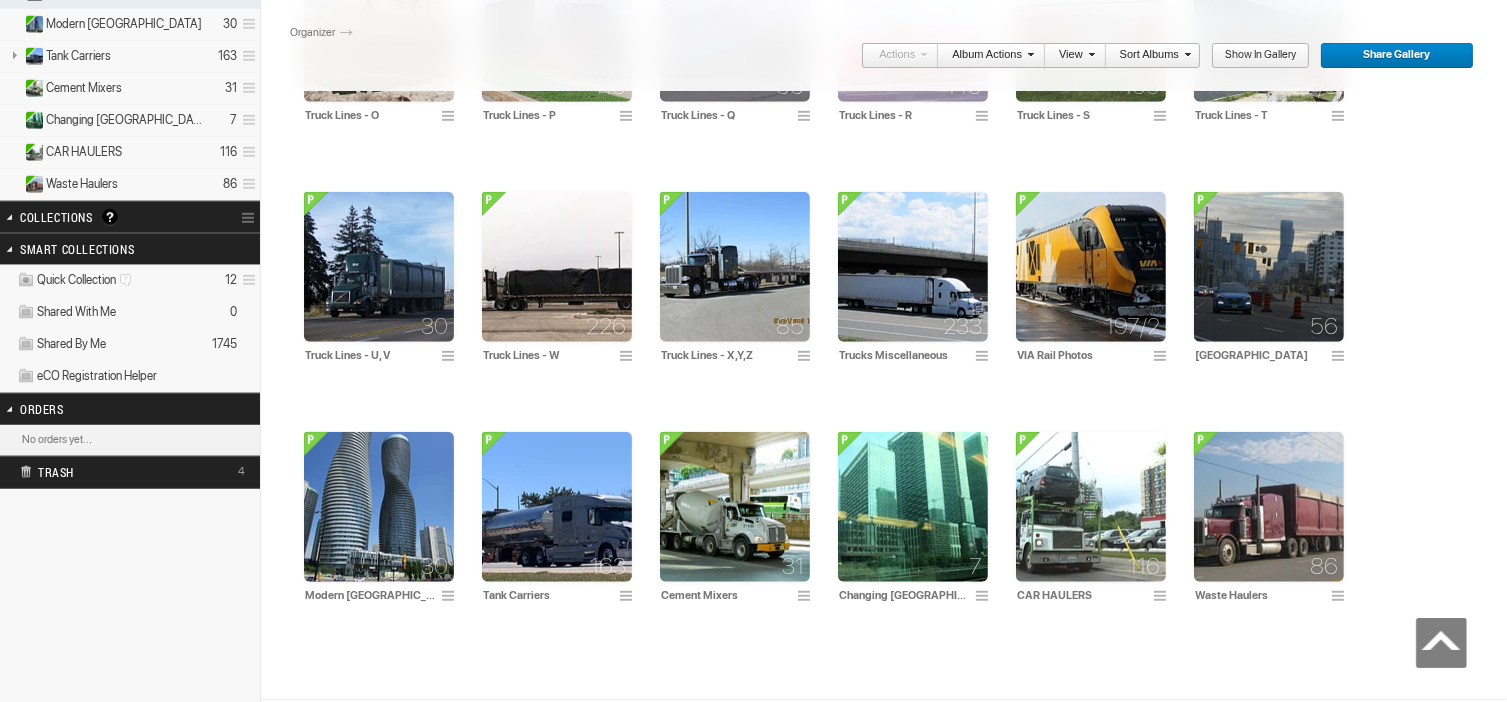 scroll, scrollTop: 0, scrollLeft: 0, axis: both 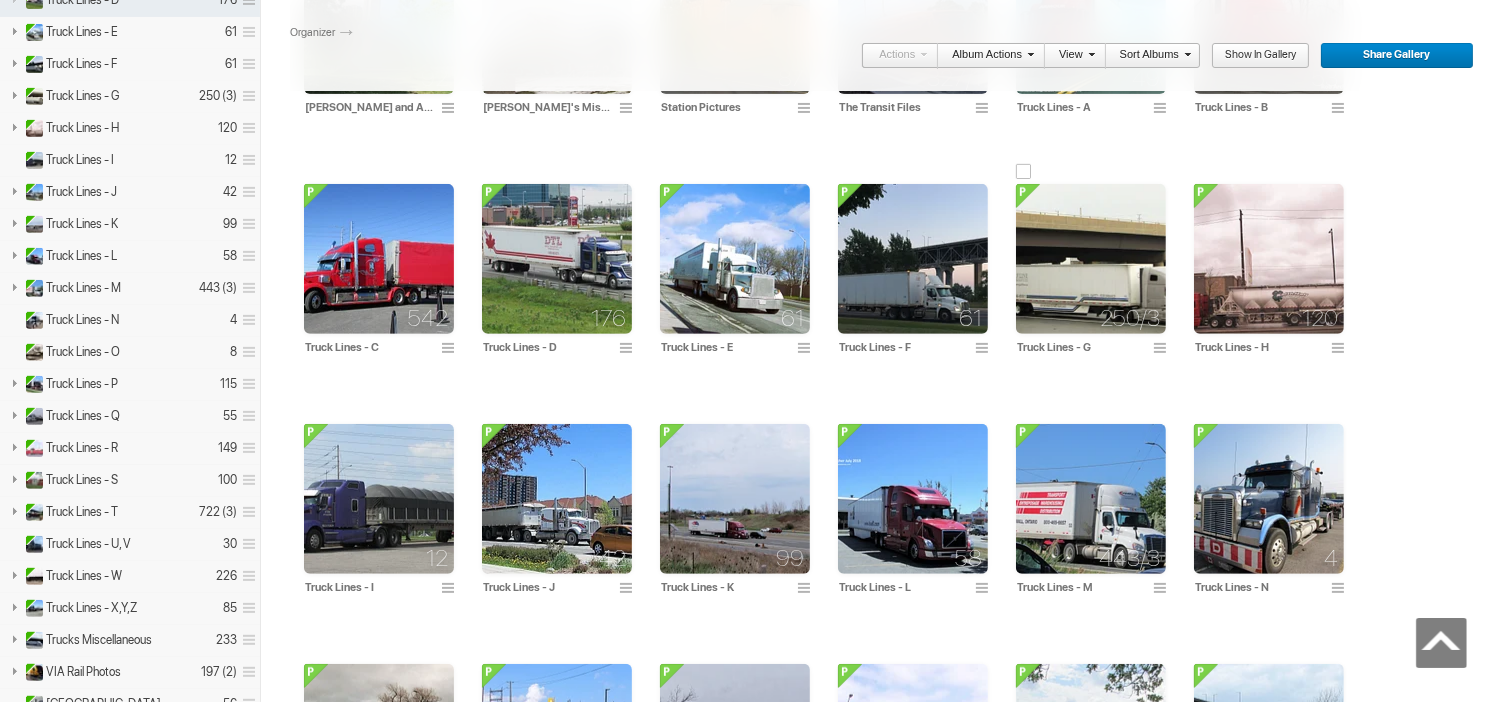 click at bounding box center [1091, 259] 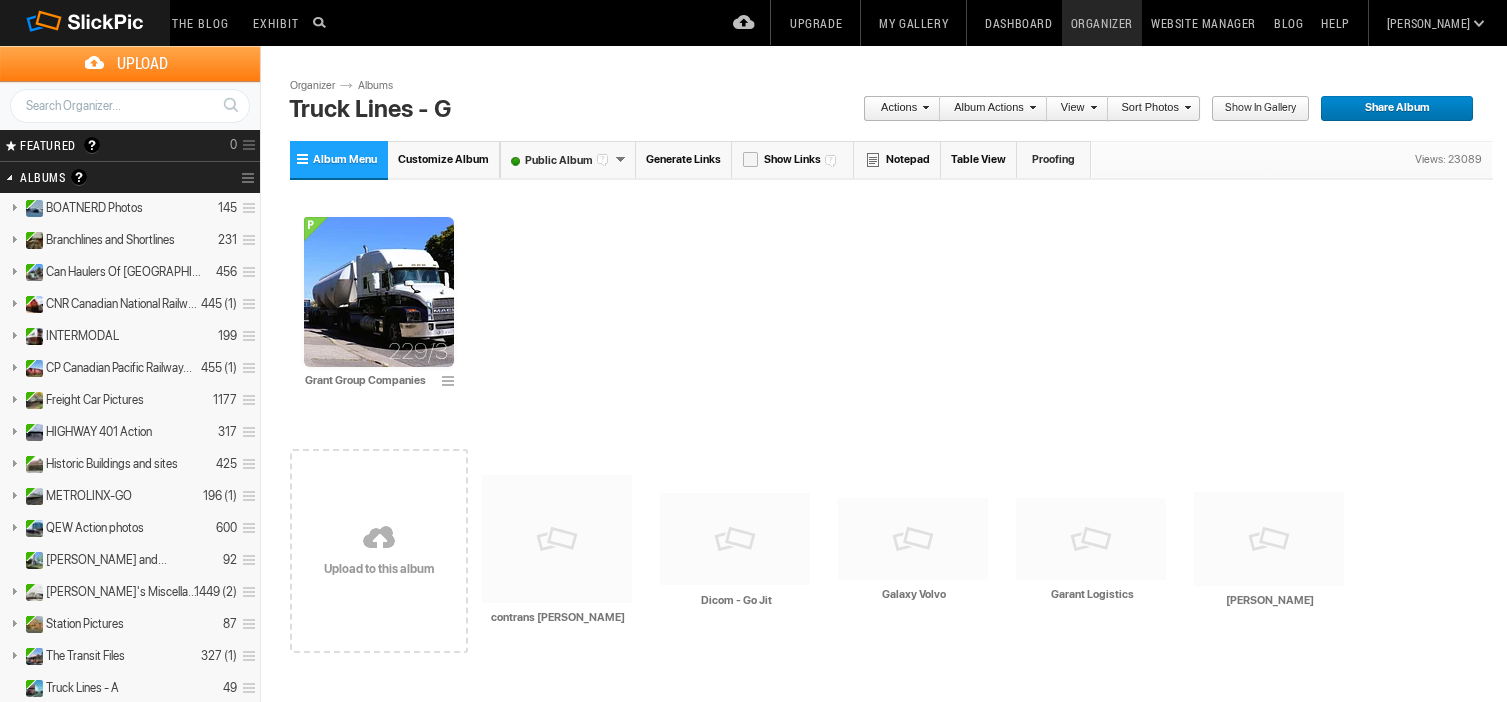 scroll, scrollTop: 0, scrollLeft: 0, axis: both 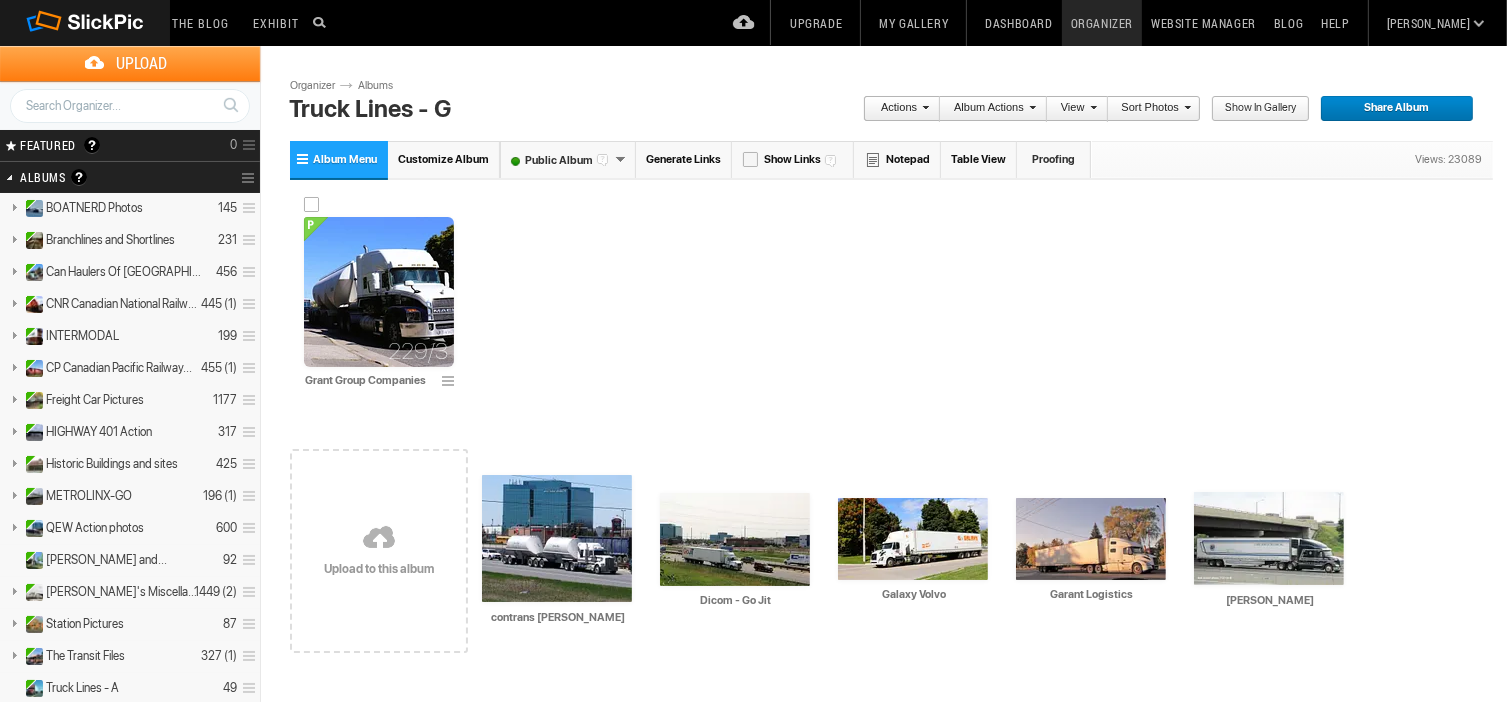 click at bounding box center [379, 292] 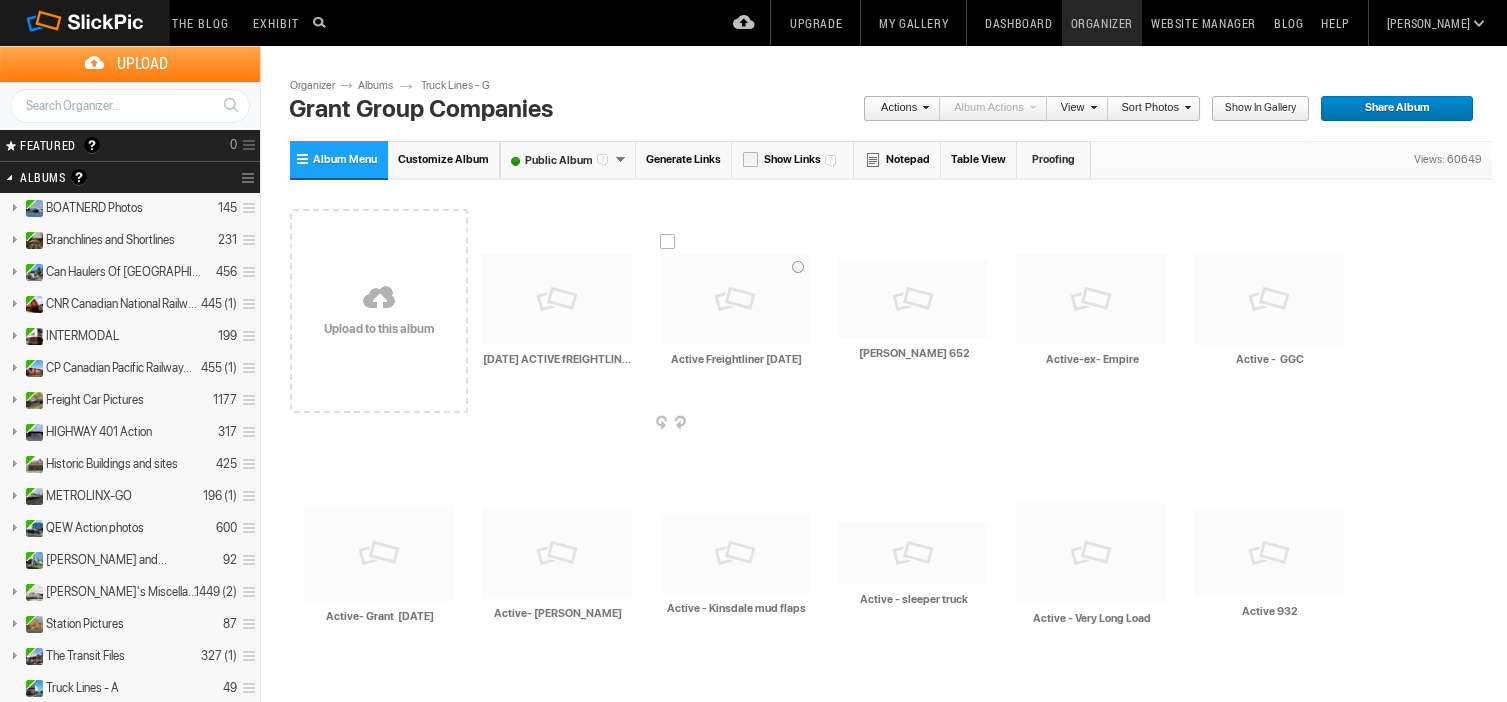 scroll, scrollTop: 0, scrollLeft: 0, axis: both 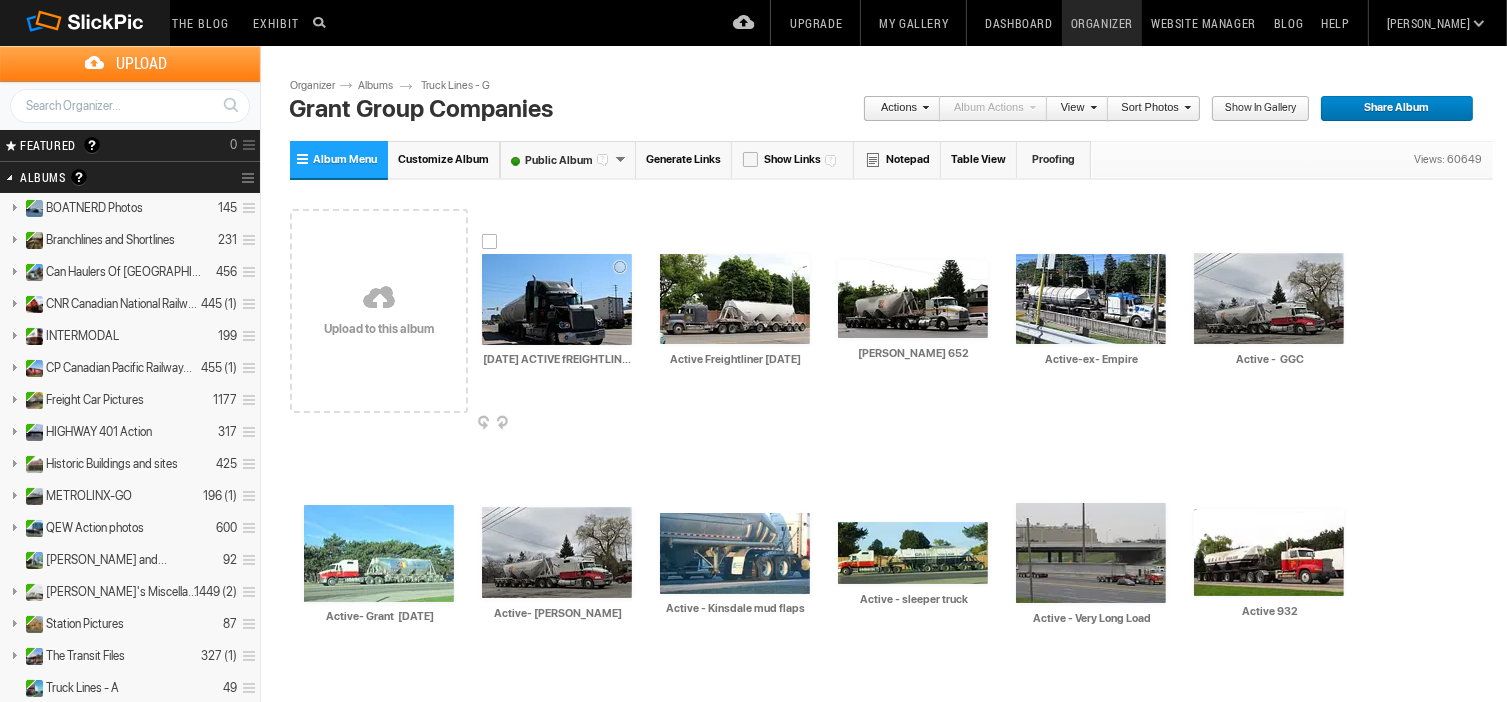 click at bounding box center [557, 299] 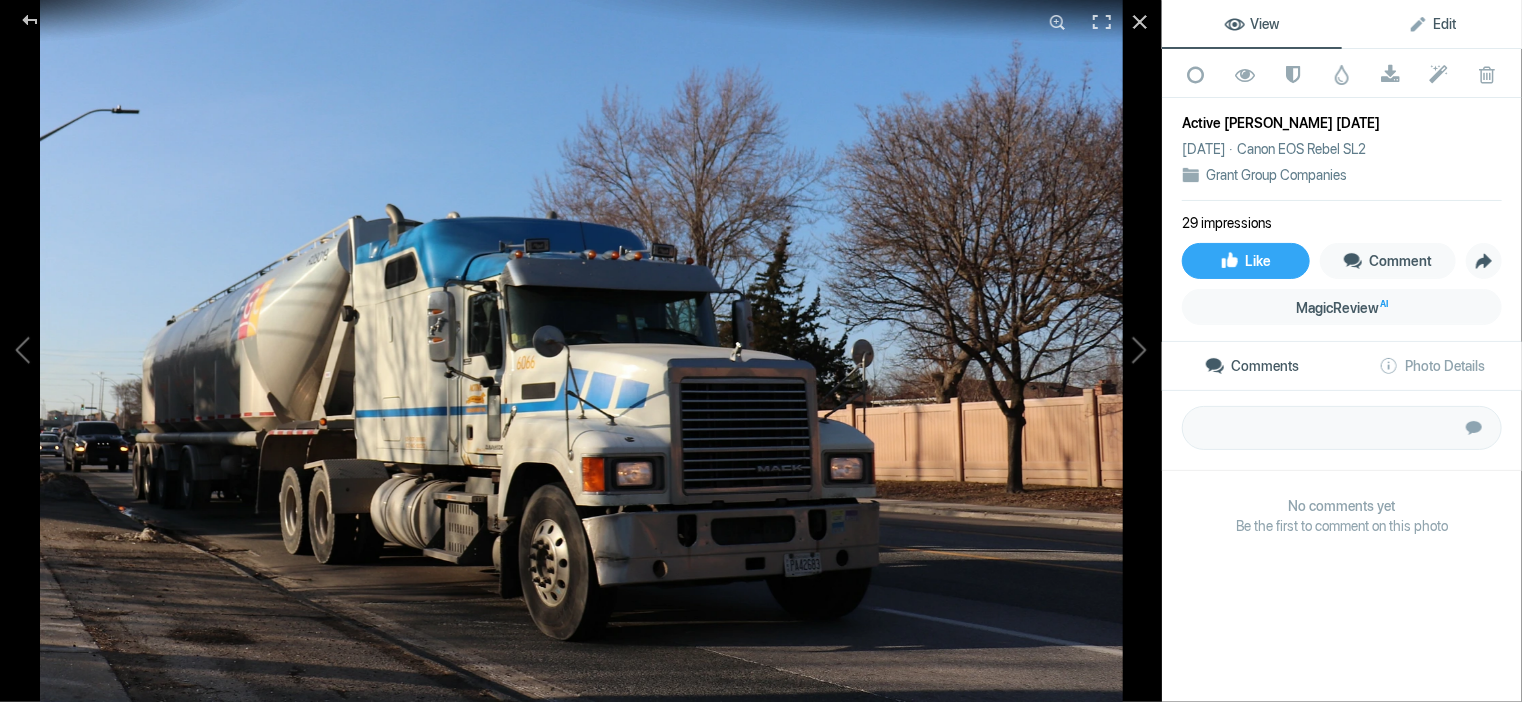 click on "Edit" 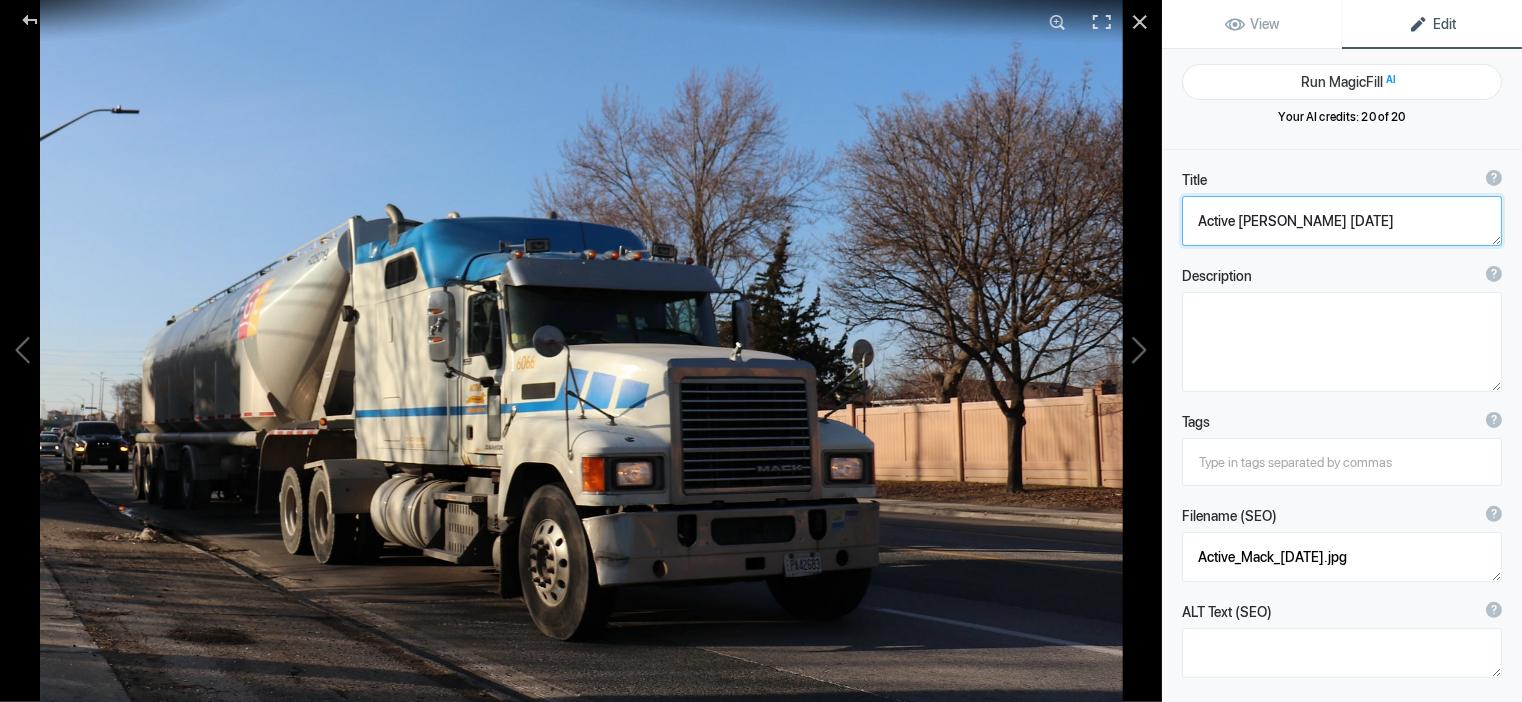 drag, startPoint x: 1317, startPoint y: 221, endPoint x: 1328, endPoint y: 225, distance: 11.7046995 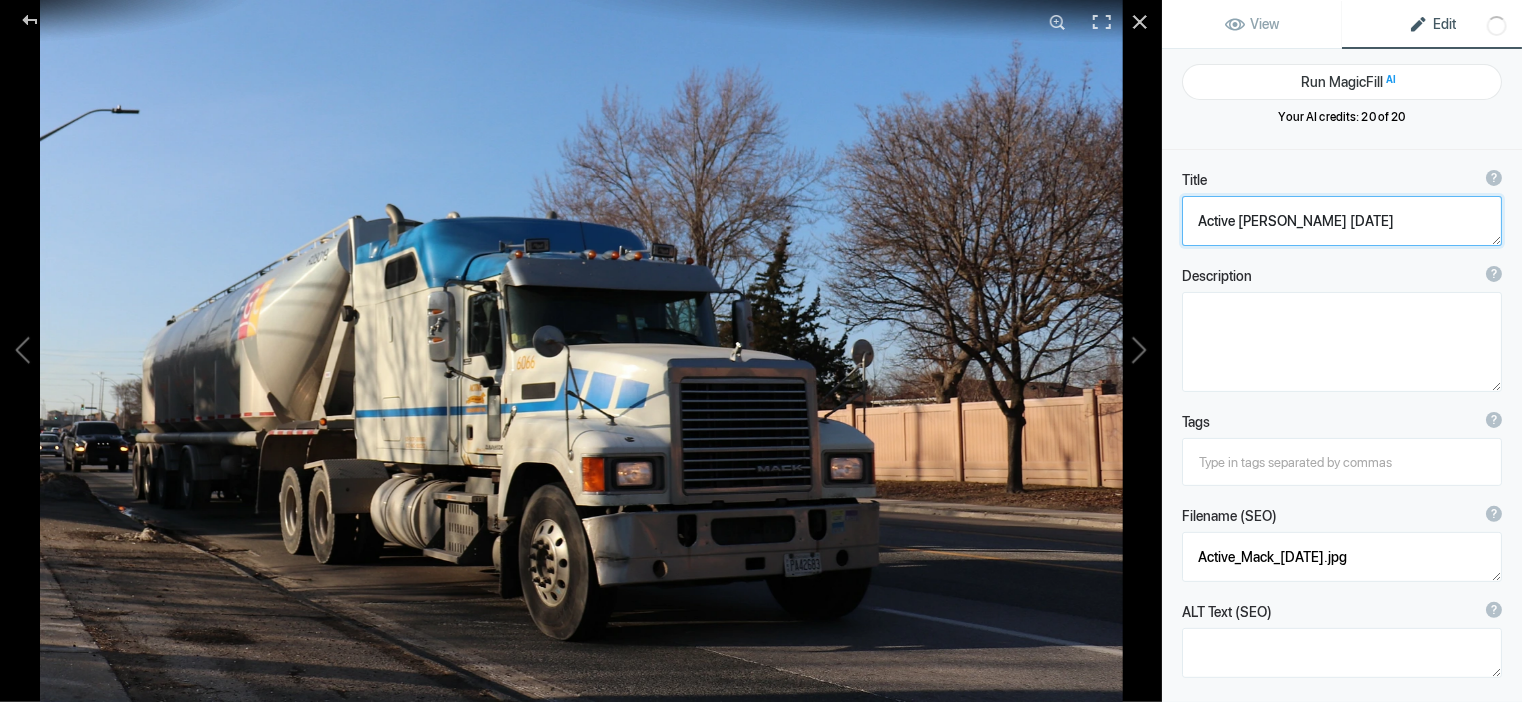 click 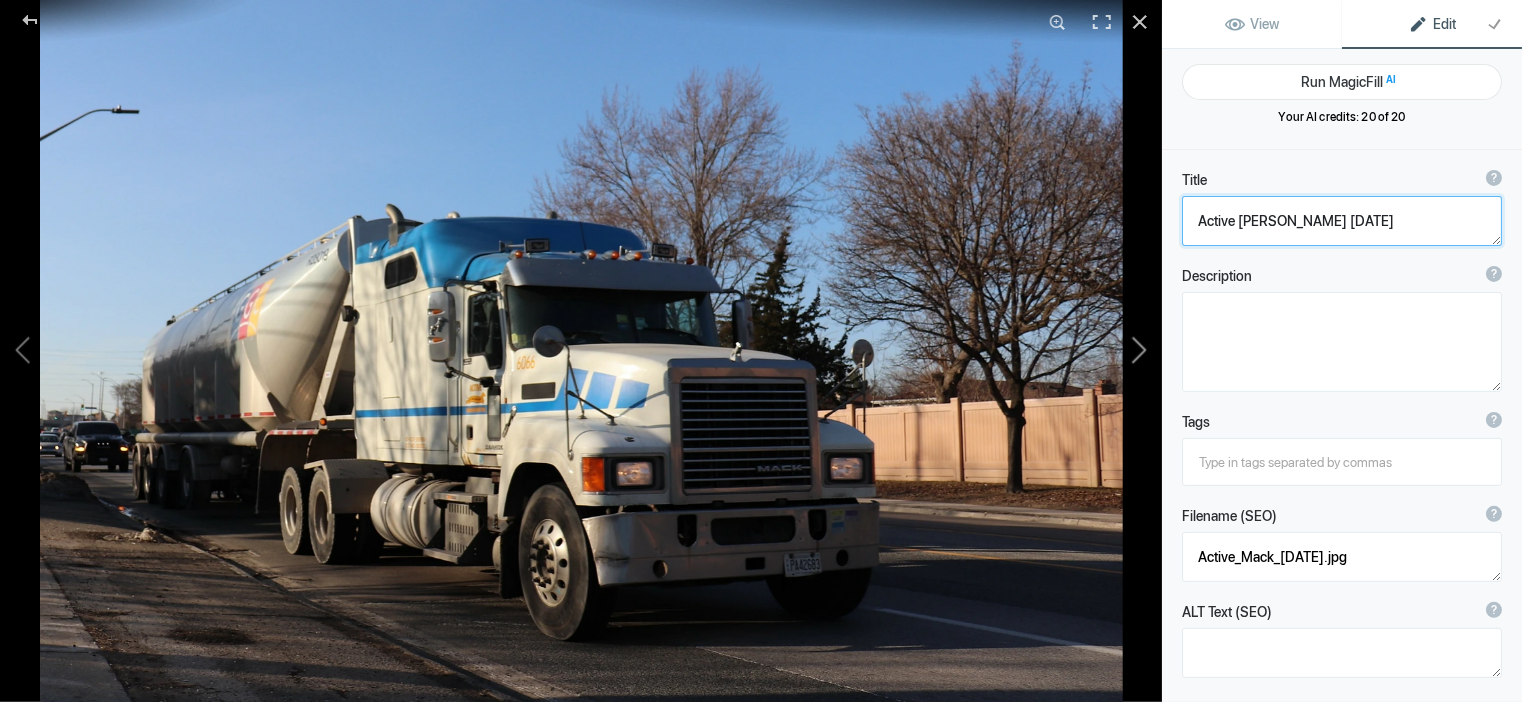 click 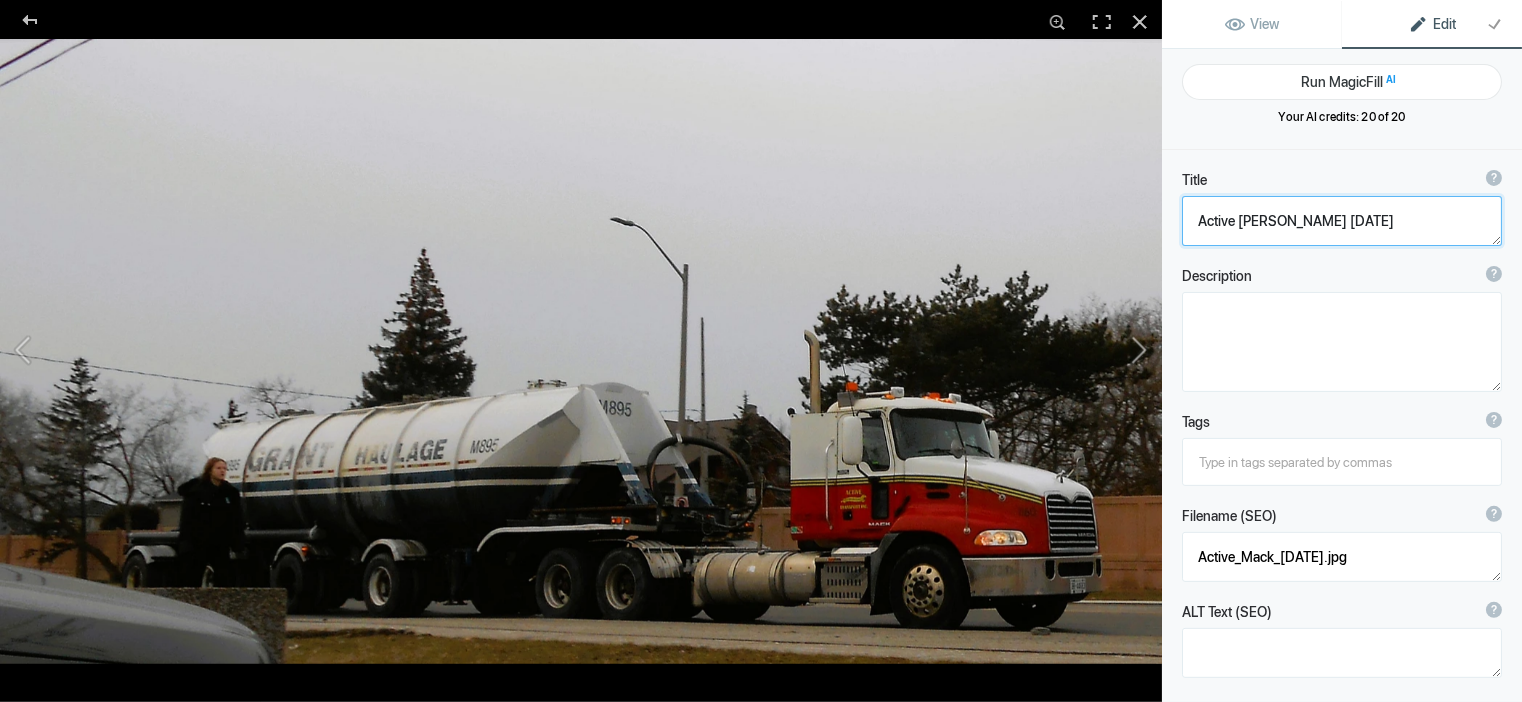 type on "Active [PERSON_NAME] Daycab" 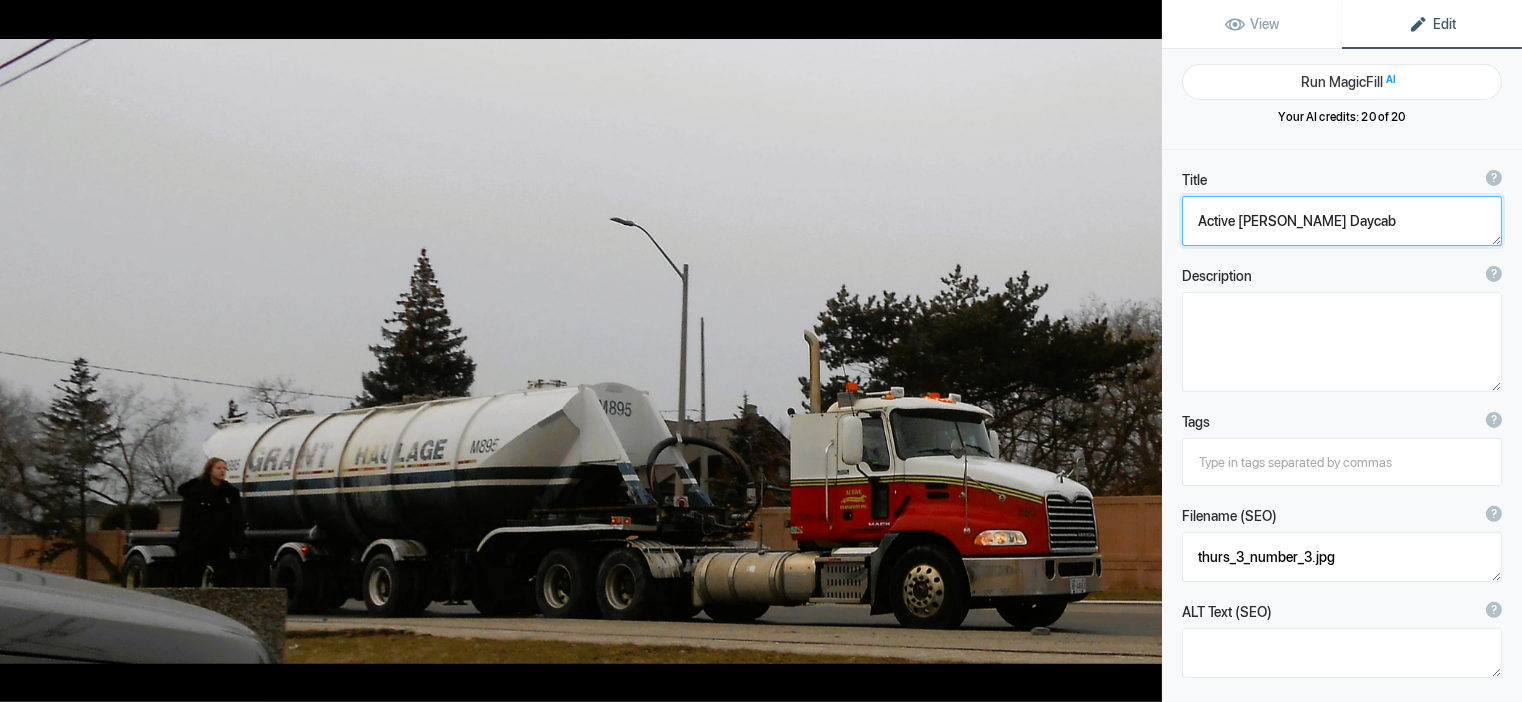 click 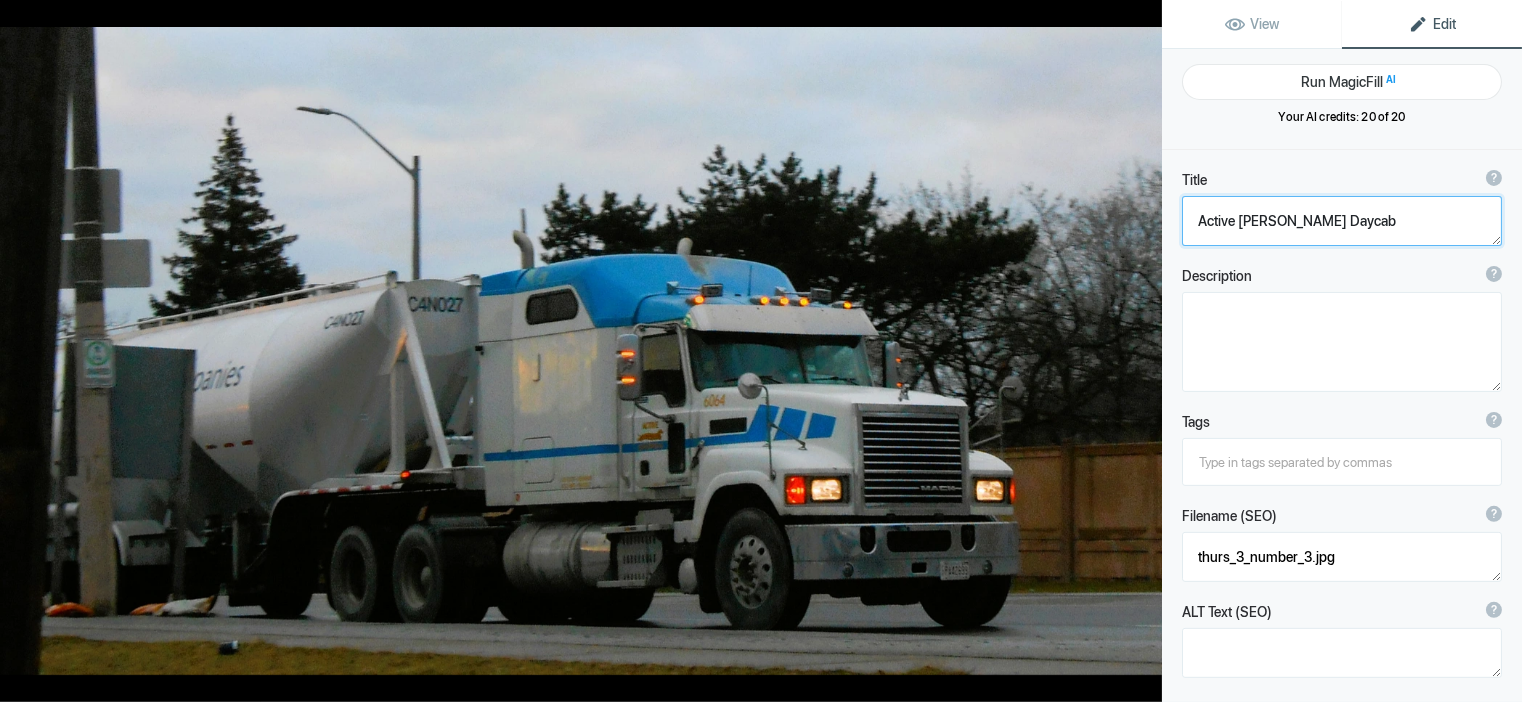 type on "Active [PERSON_NAME] Empire colours" 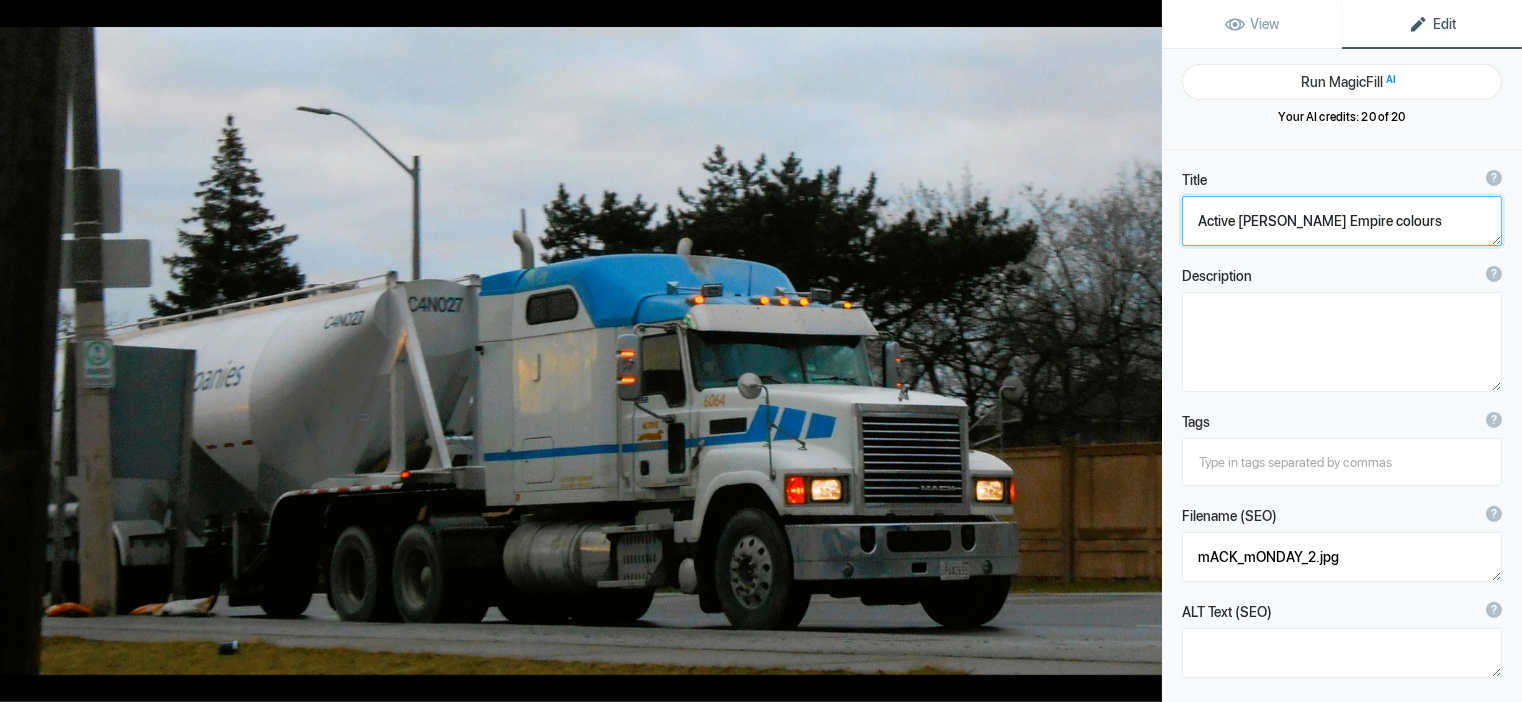 click 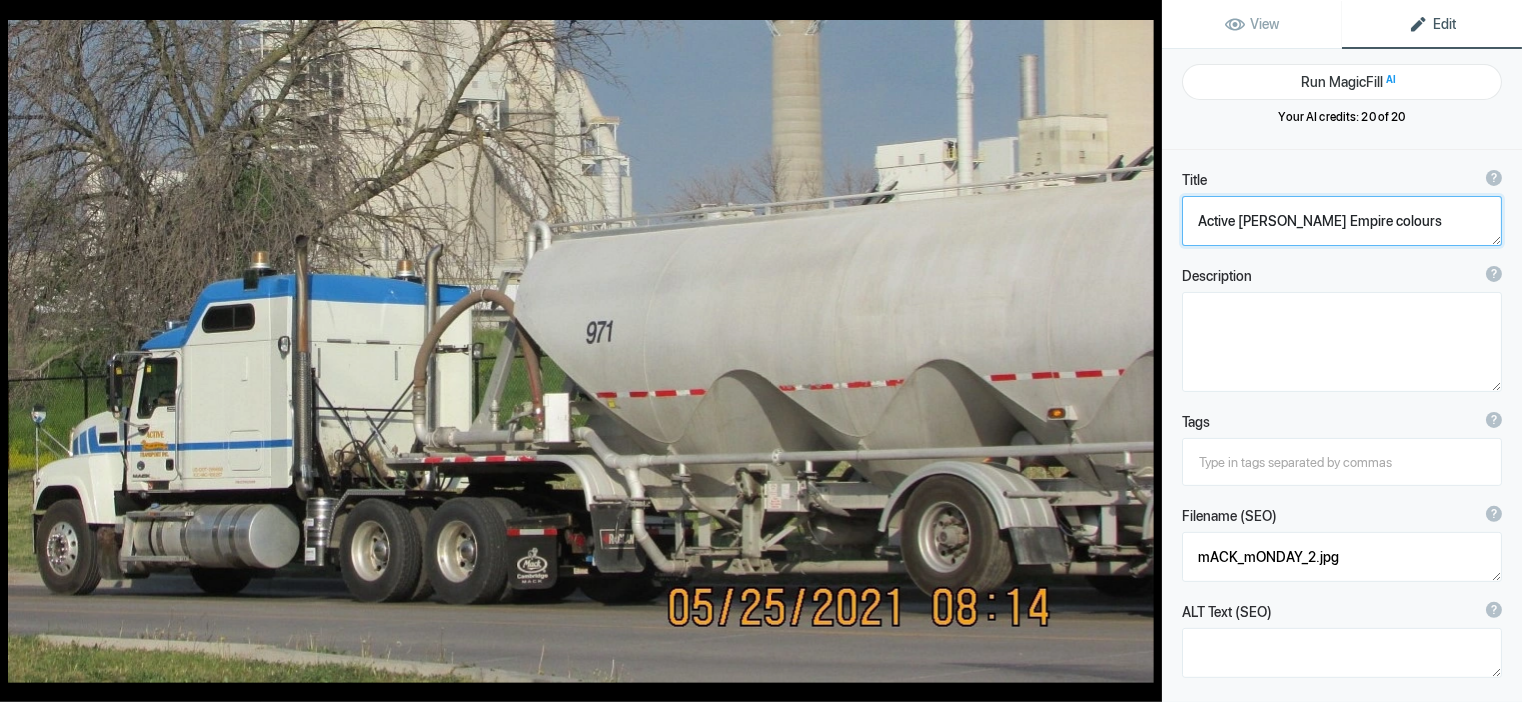 type on "Active [PERSON_NAME] Empire paint" 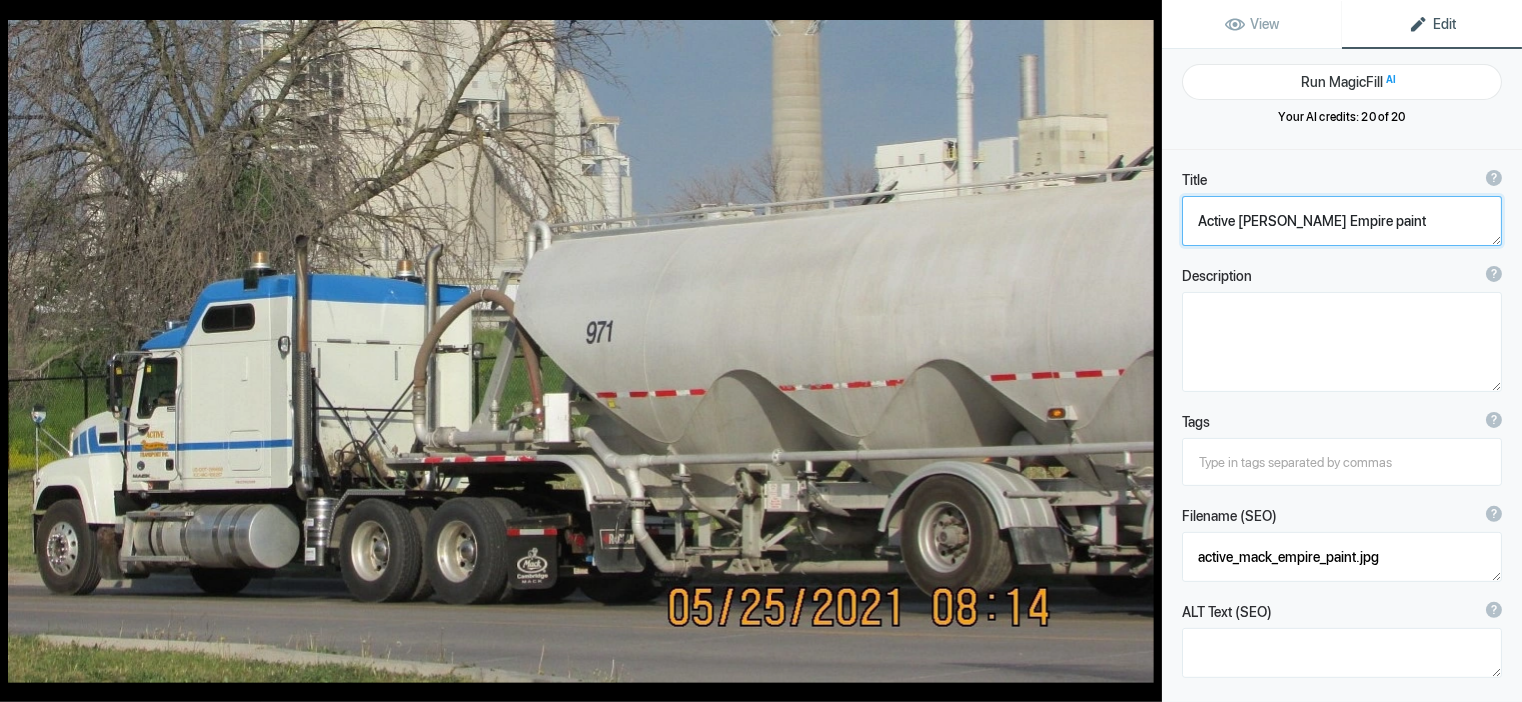click 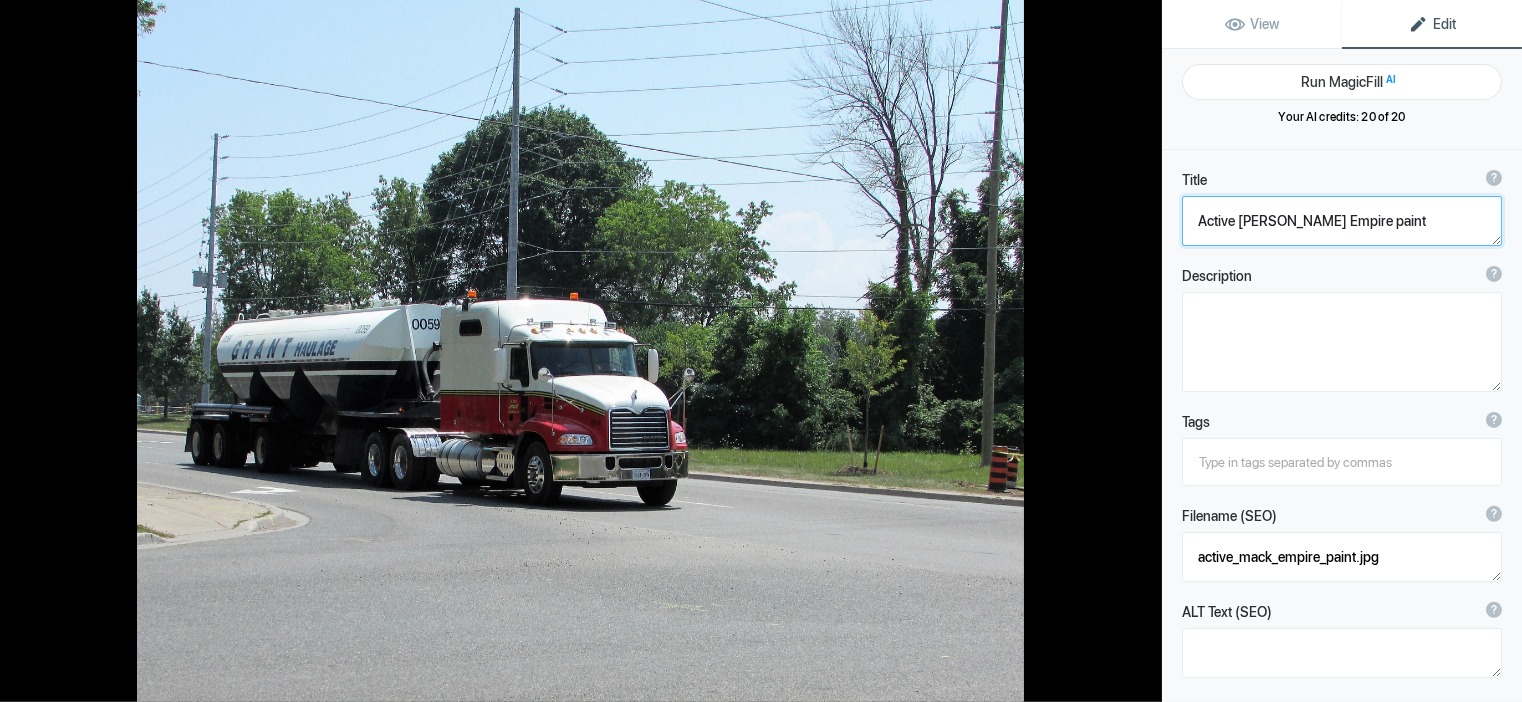 type on "Active [PERSON_NAME] Haulage 0059" 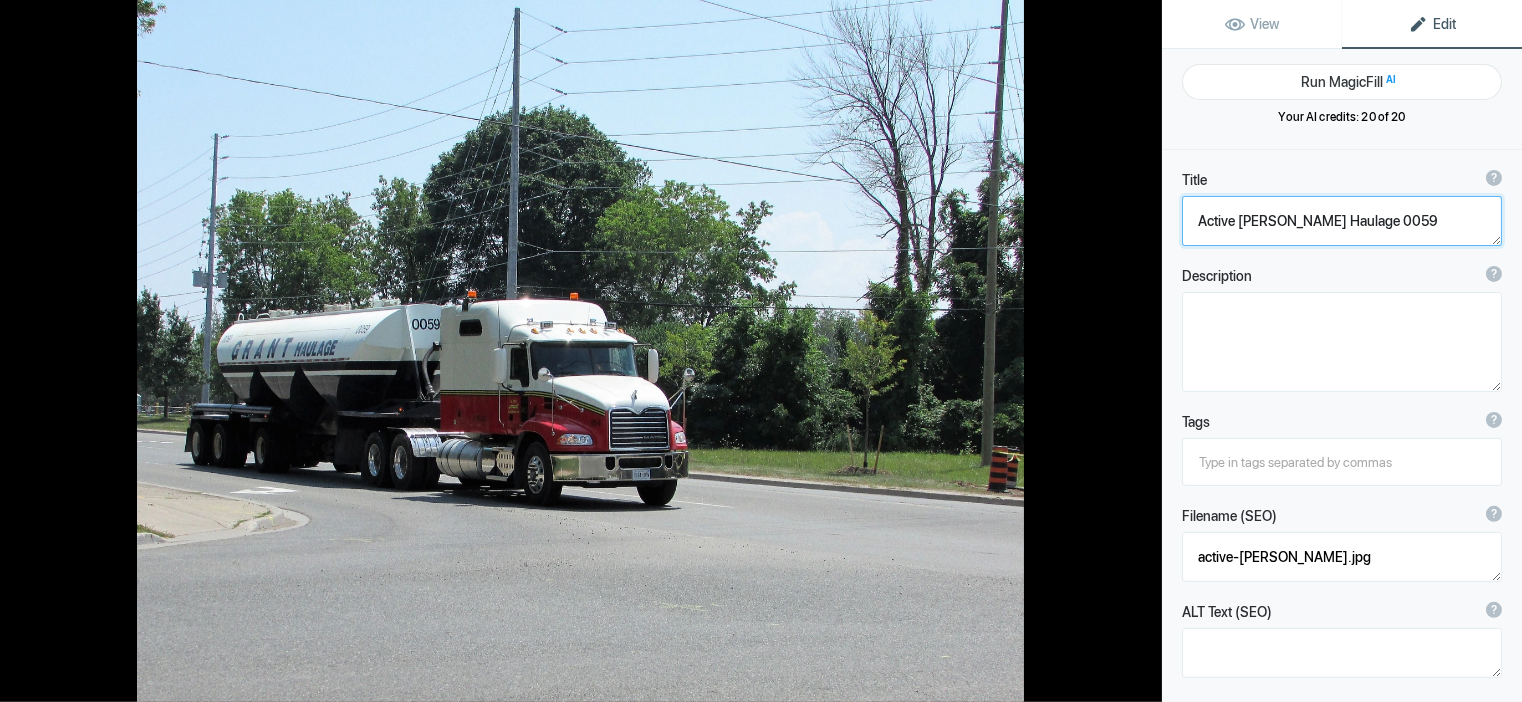 click 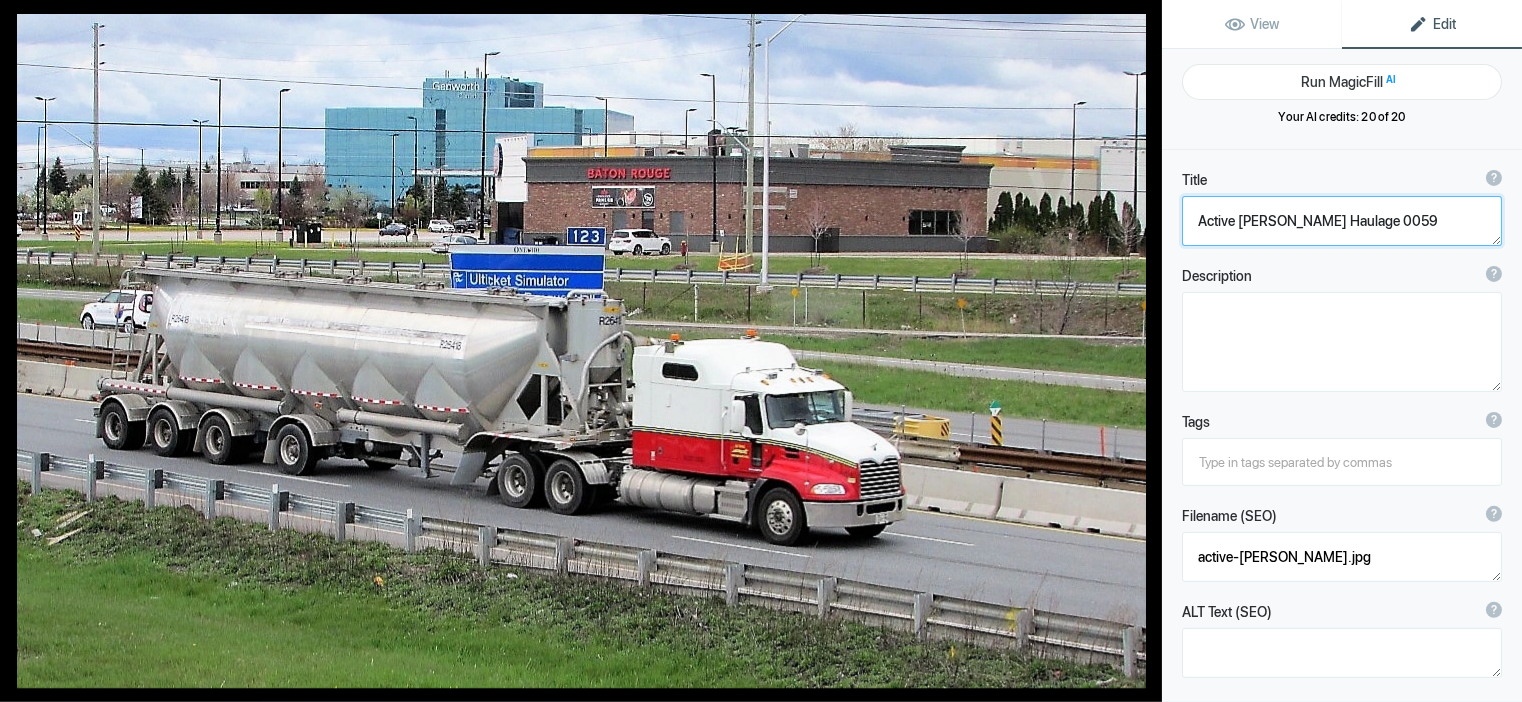 type on "Active [PERSON_NAME] Resin" 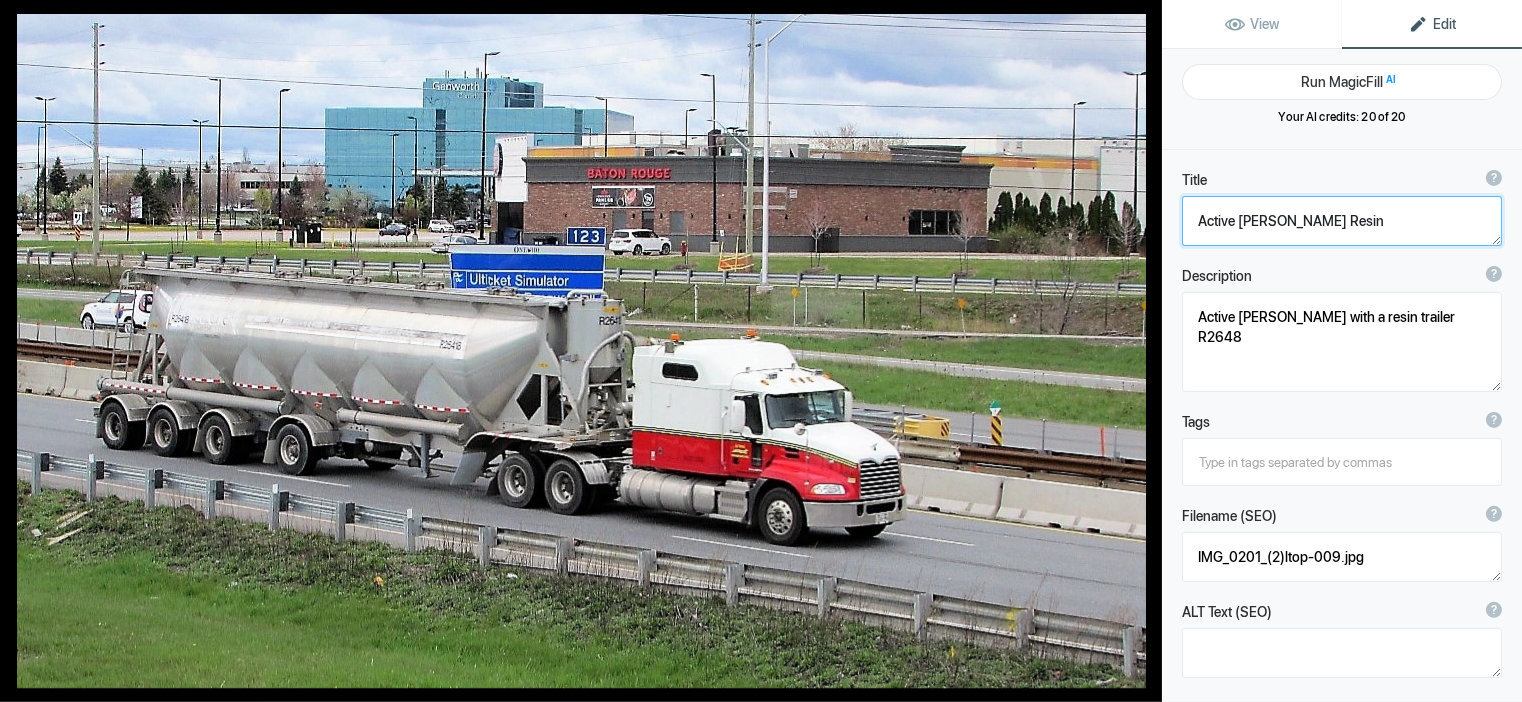 click 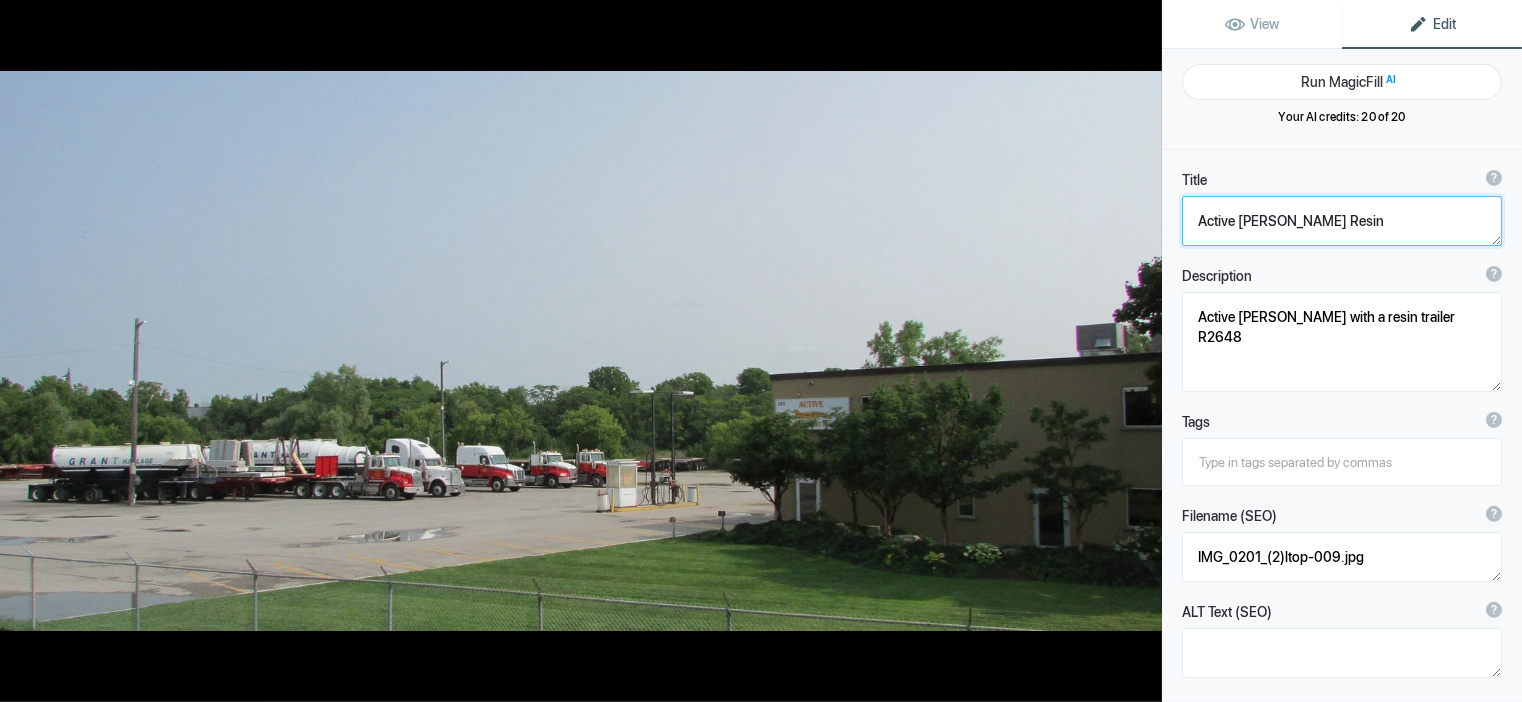 type on "Active [PERSON_NAME] yard" 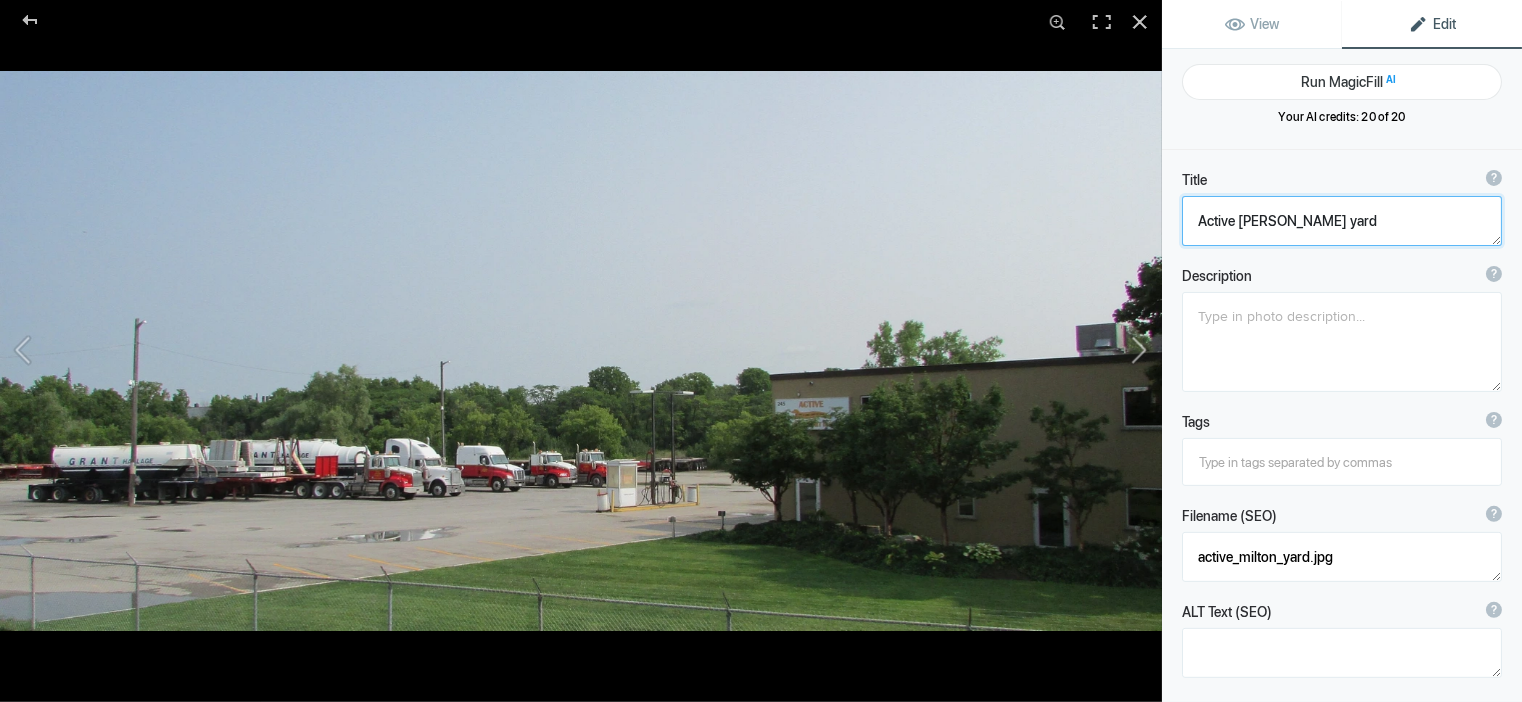 click 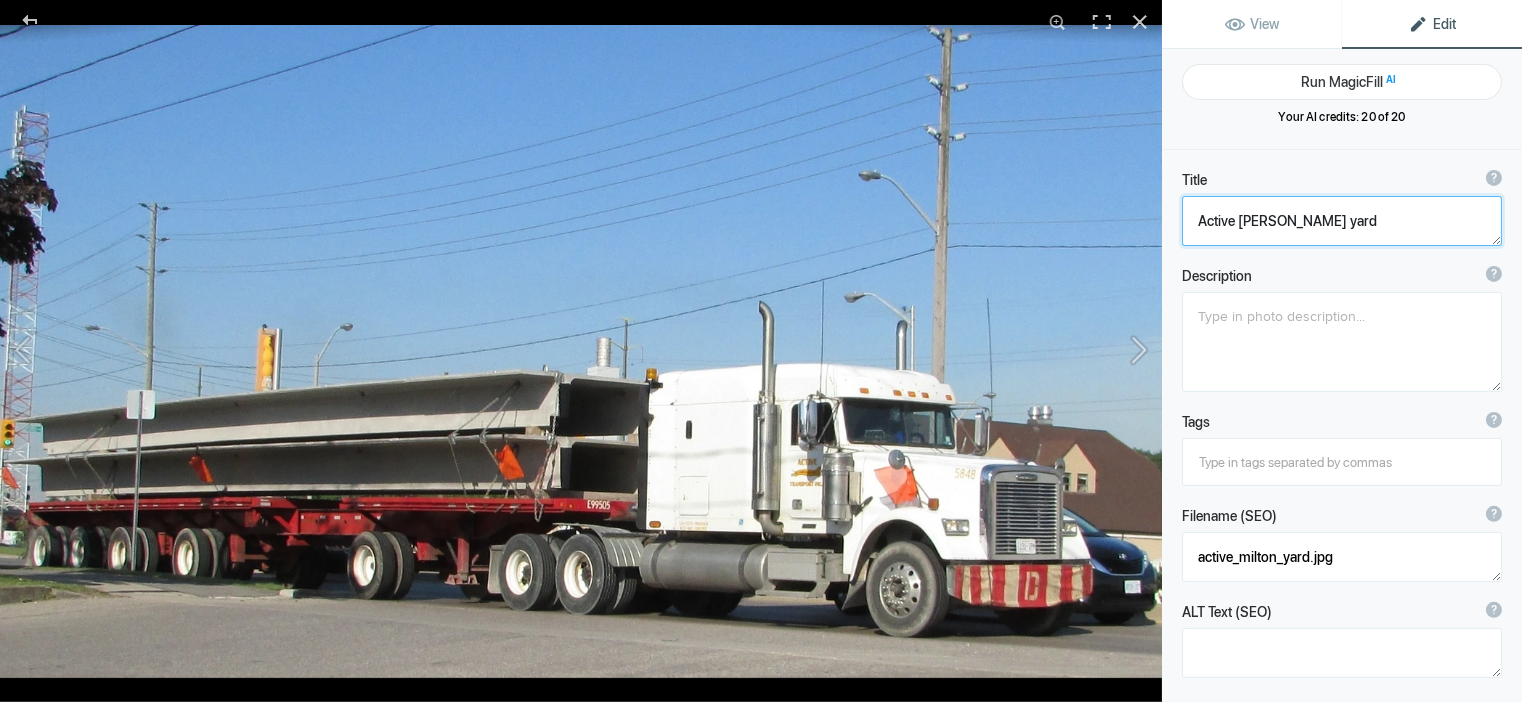 type on "Active Oversize F-liner" 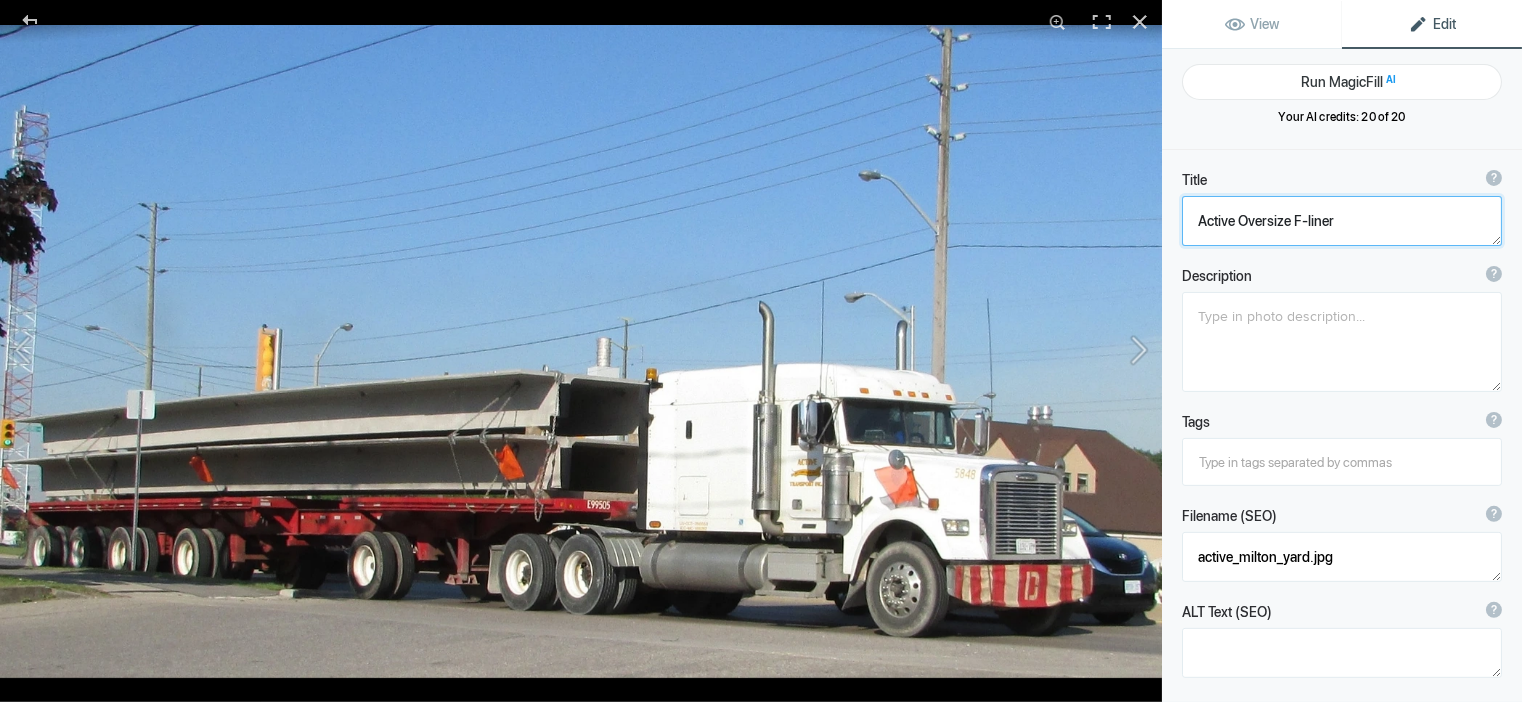type on "Preformed concrete sections for GO Clarkson garage." 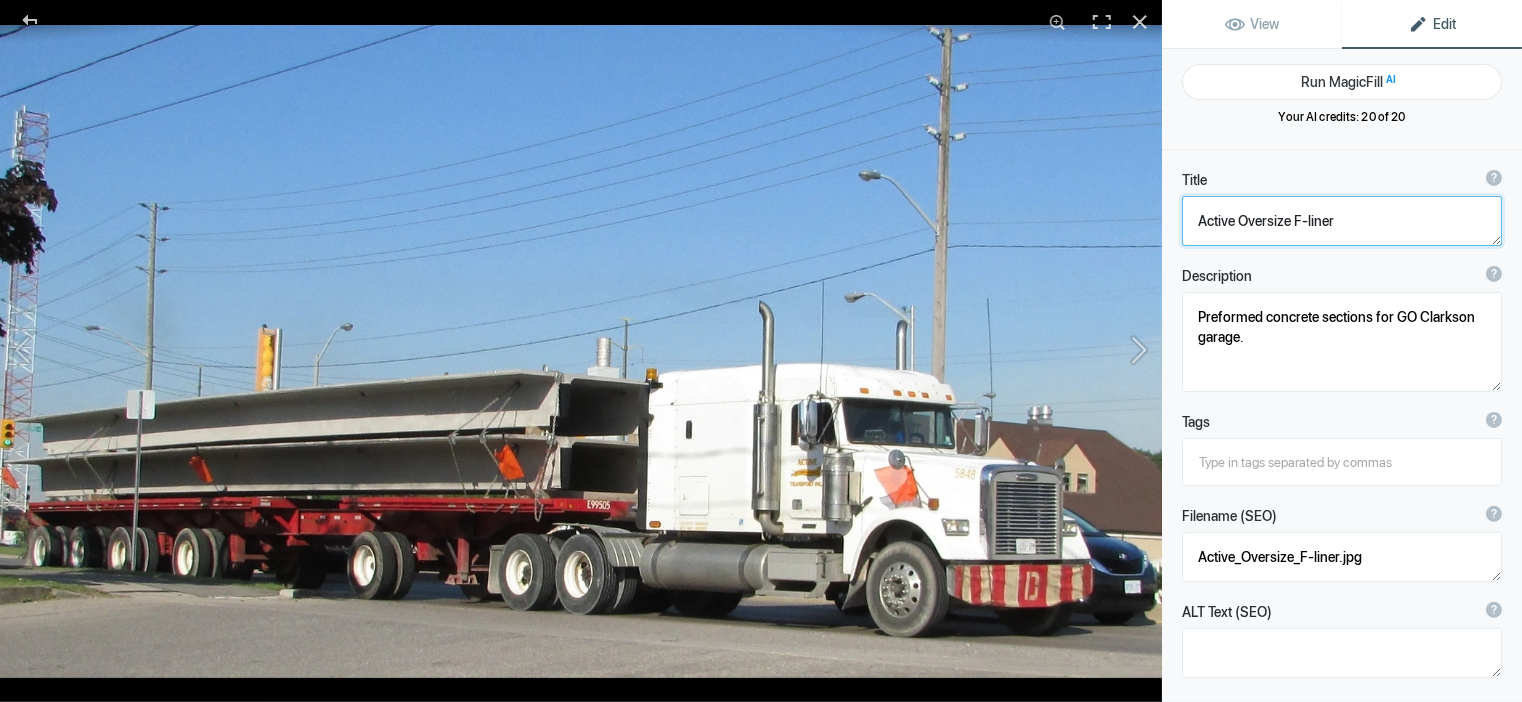click 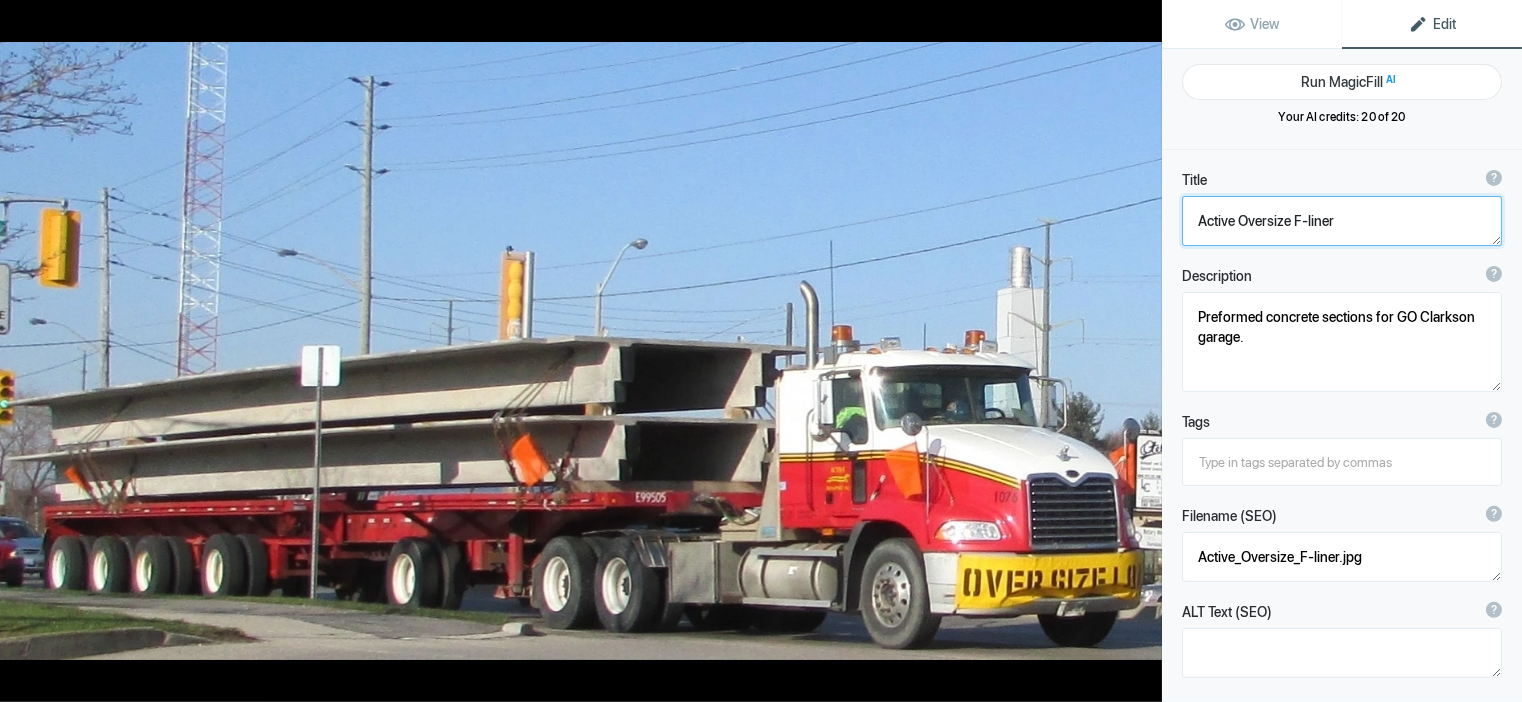 type on "active oversize [PERSON_NAME]" 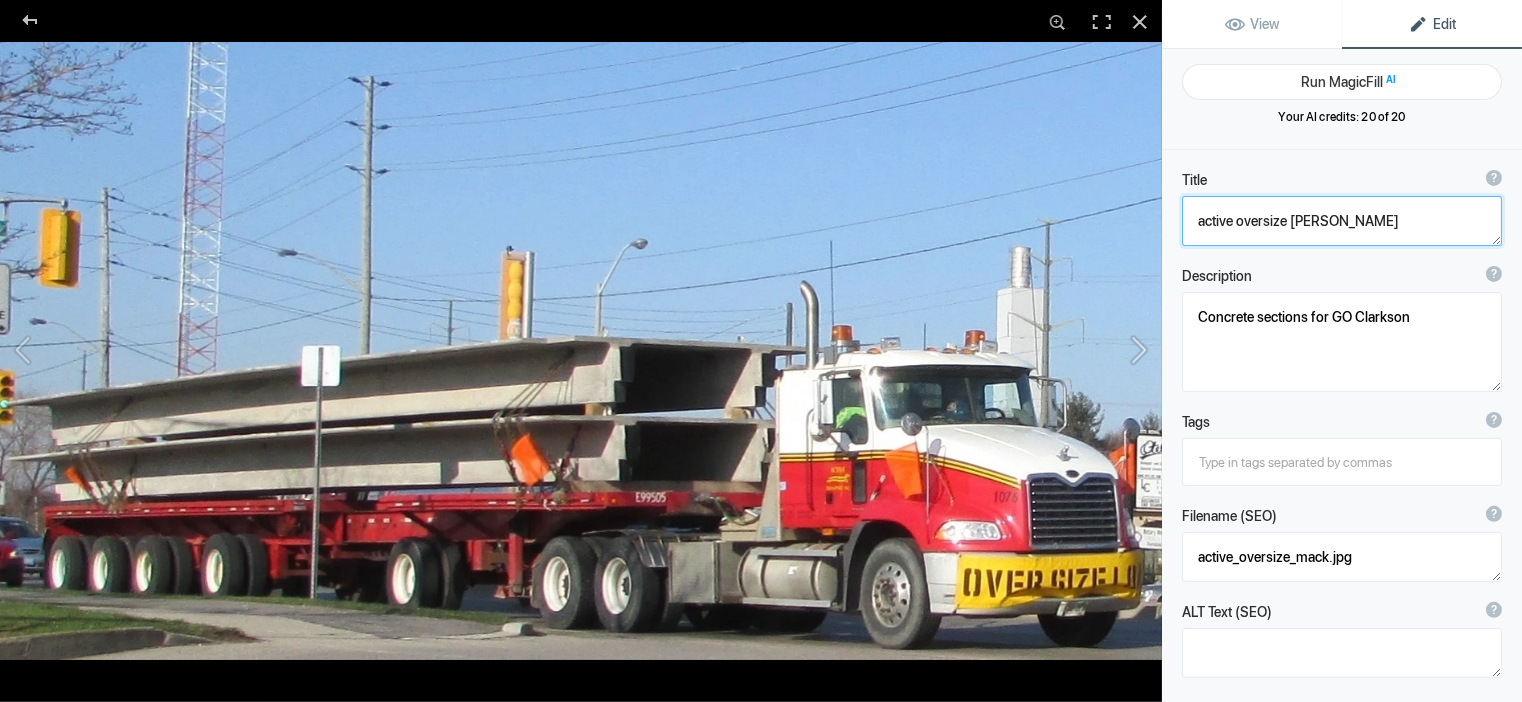click 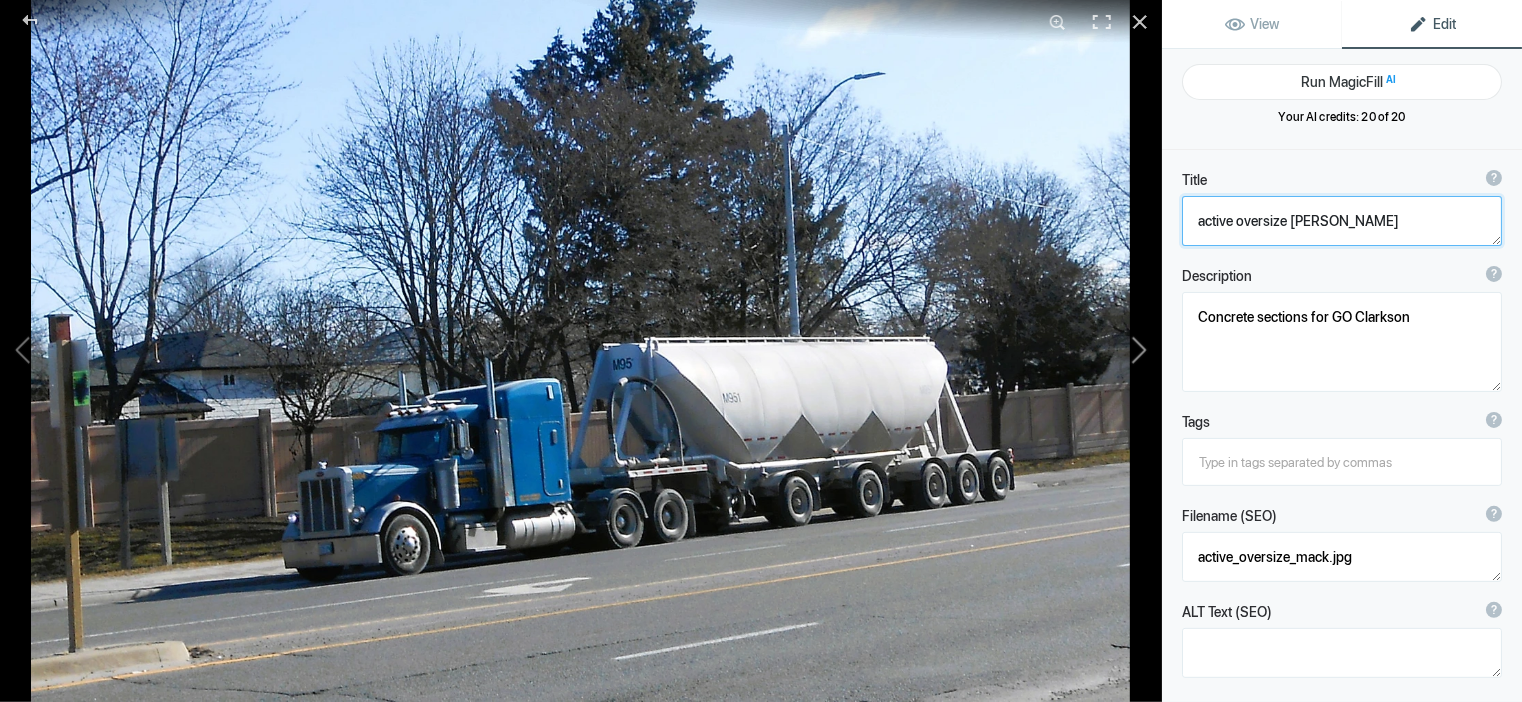 click 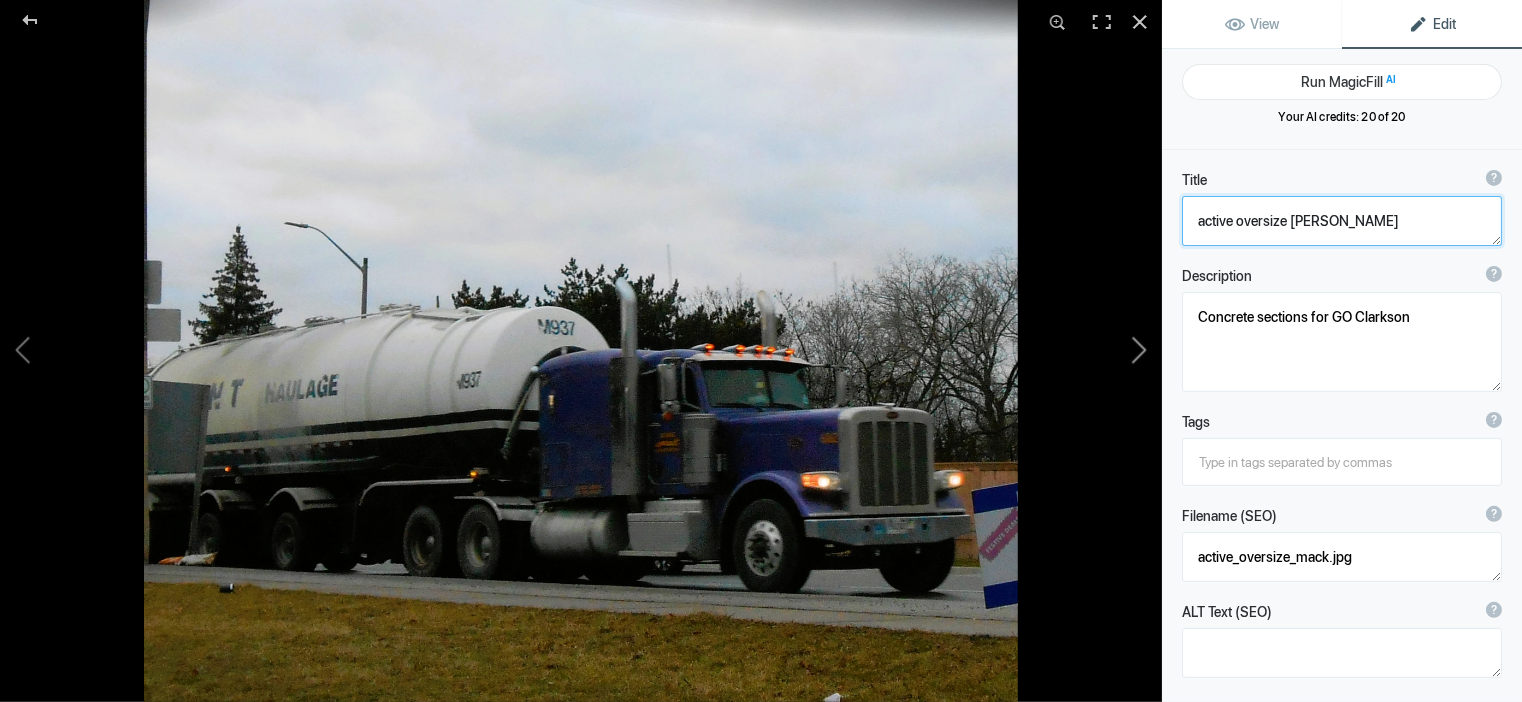 type on "Active PB Cement Hauler" 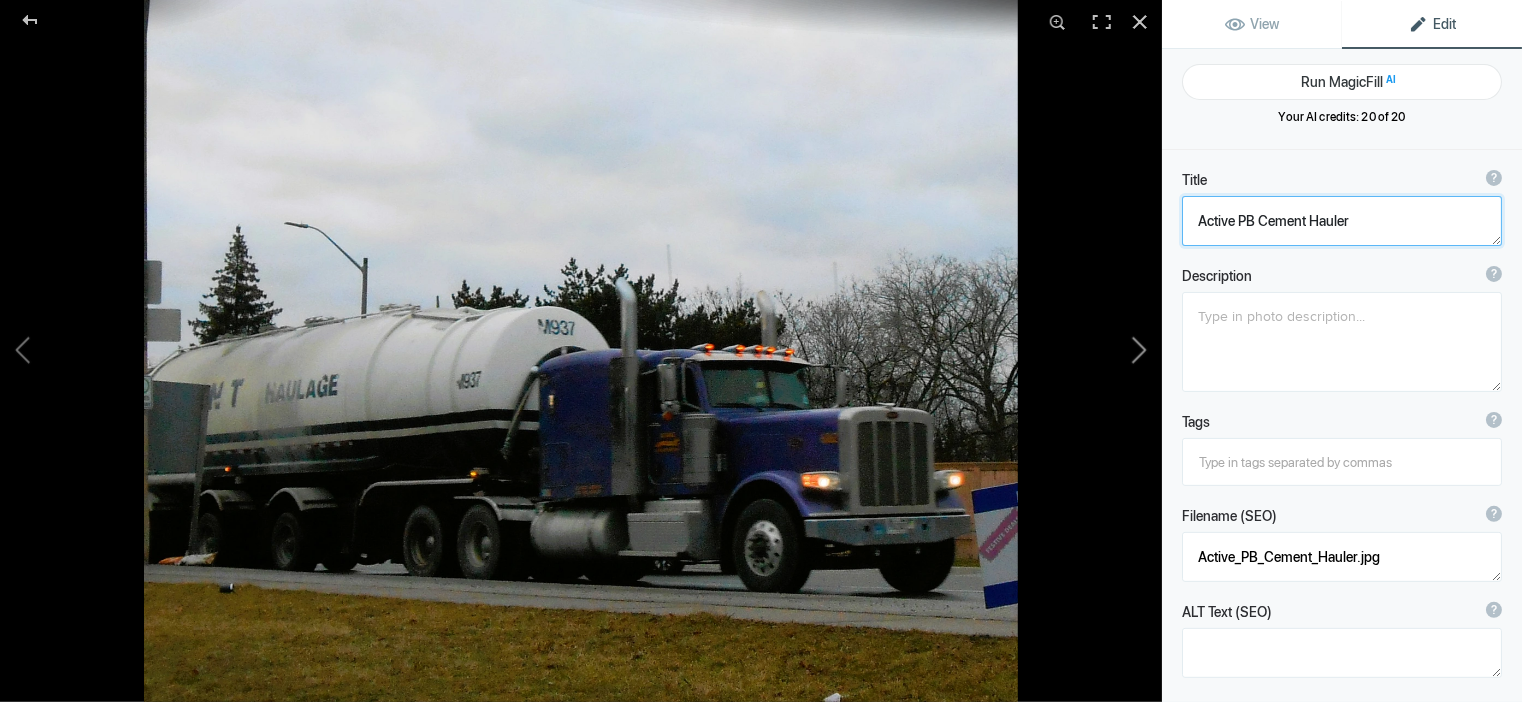 type on "Active Peterbilt" 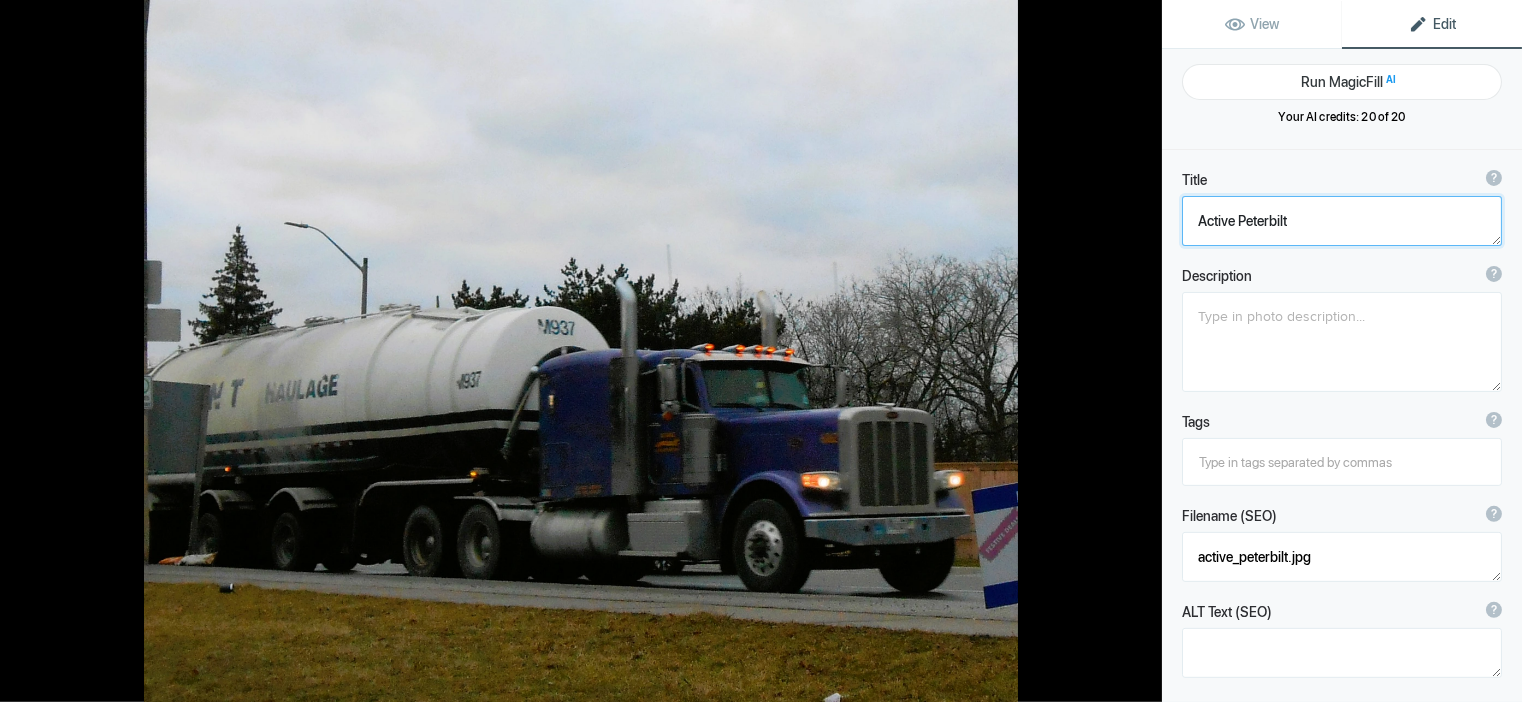 click 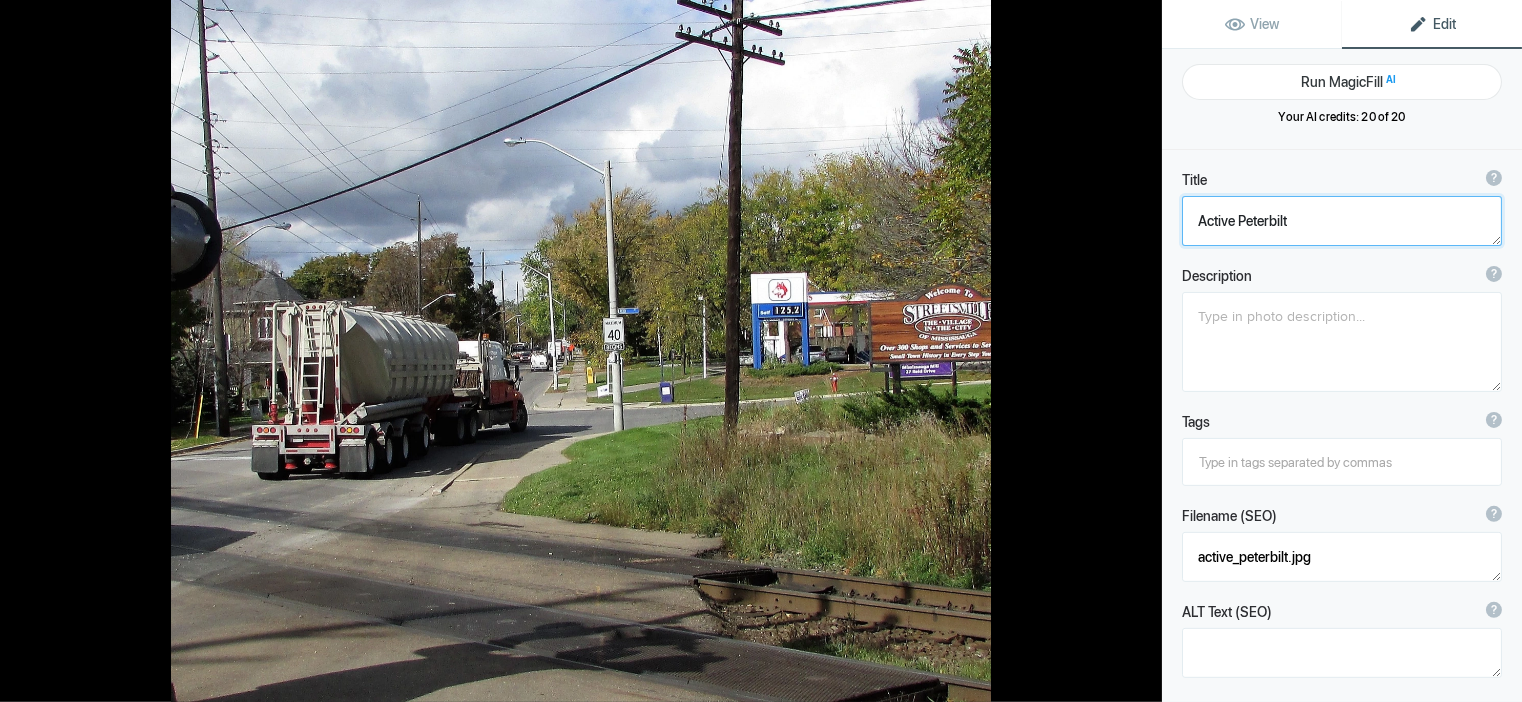 type on "Active [PERSON_NAME] drive [DATE]" 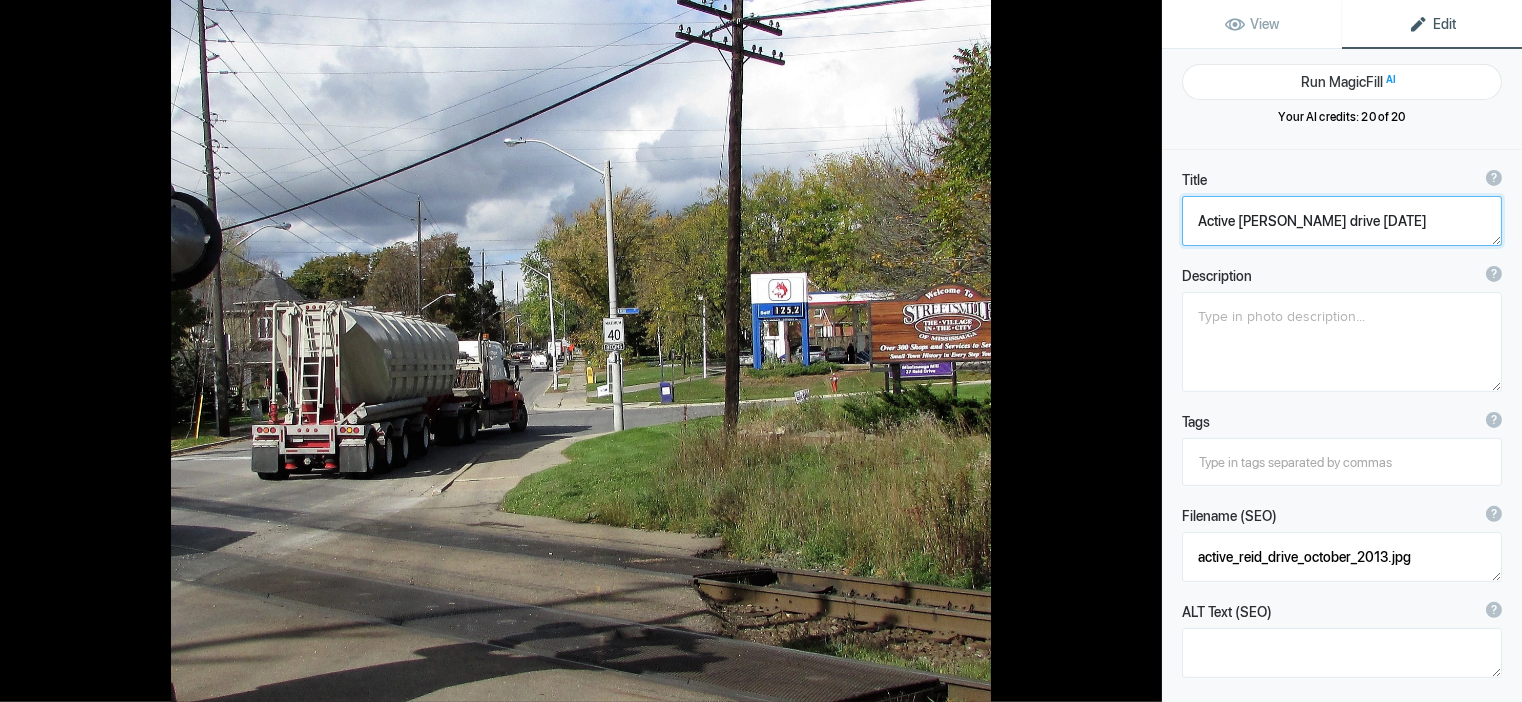 click 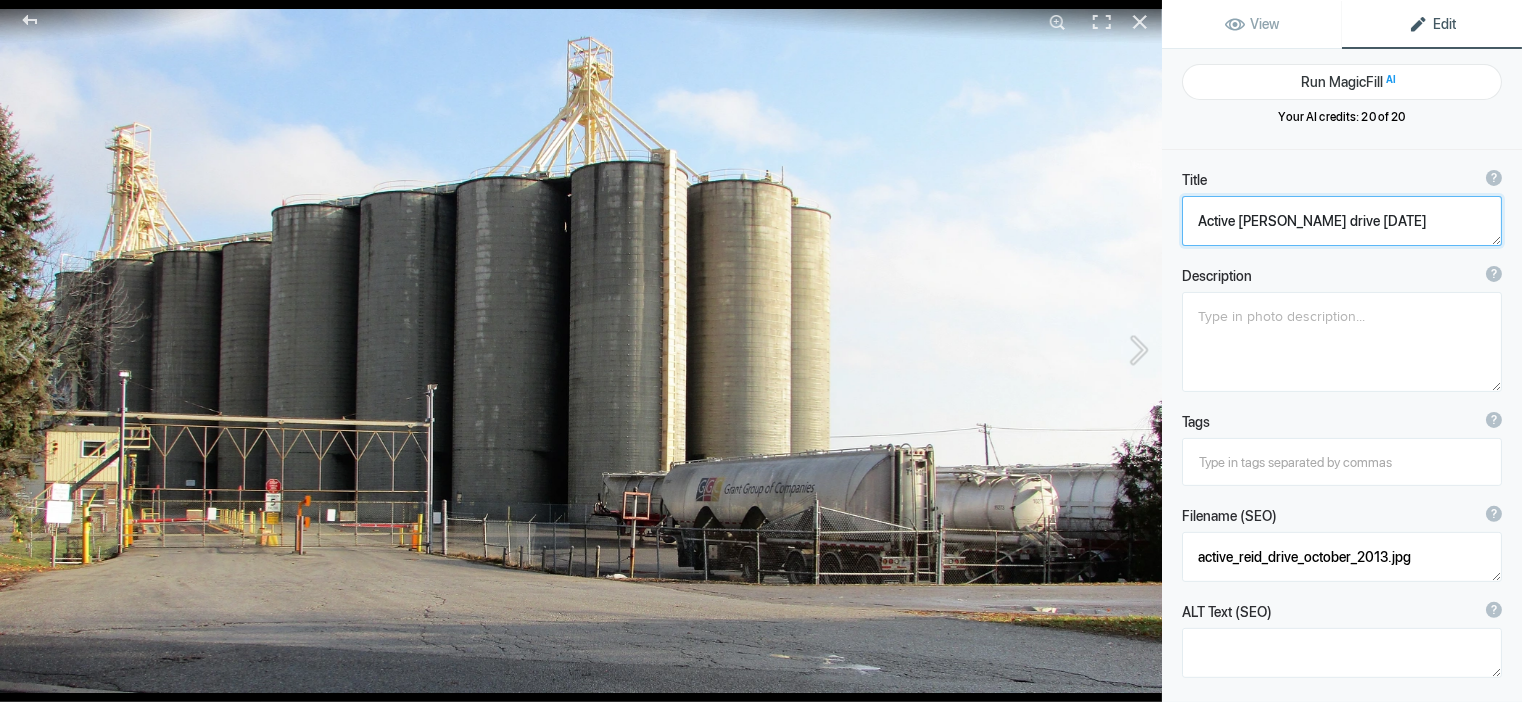 type on "Active trailers at [GEOGRAPHIC_DATA][PERSON_NAME]" 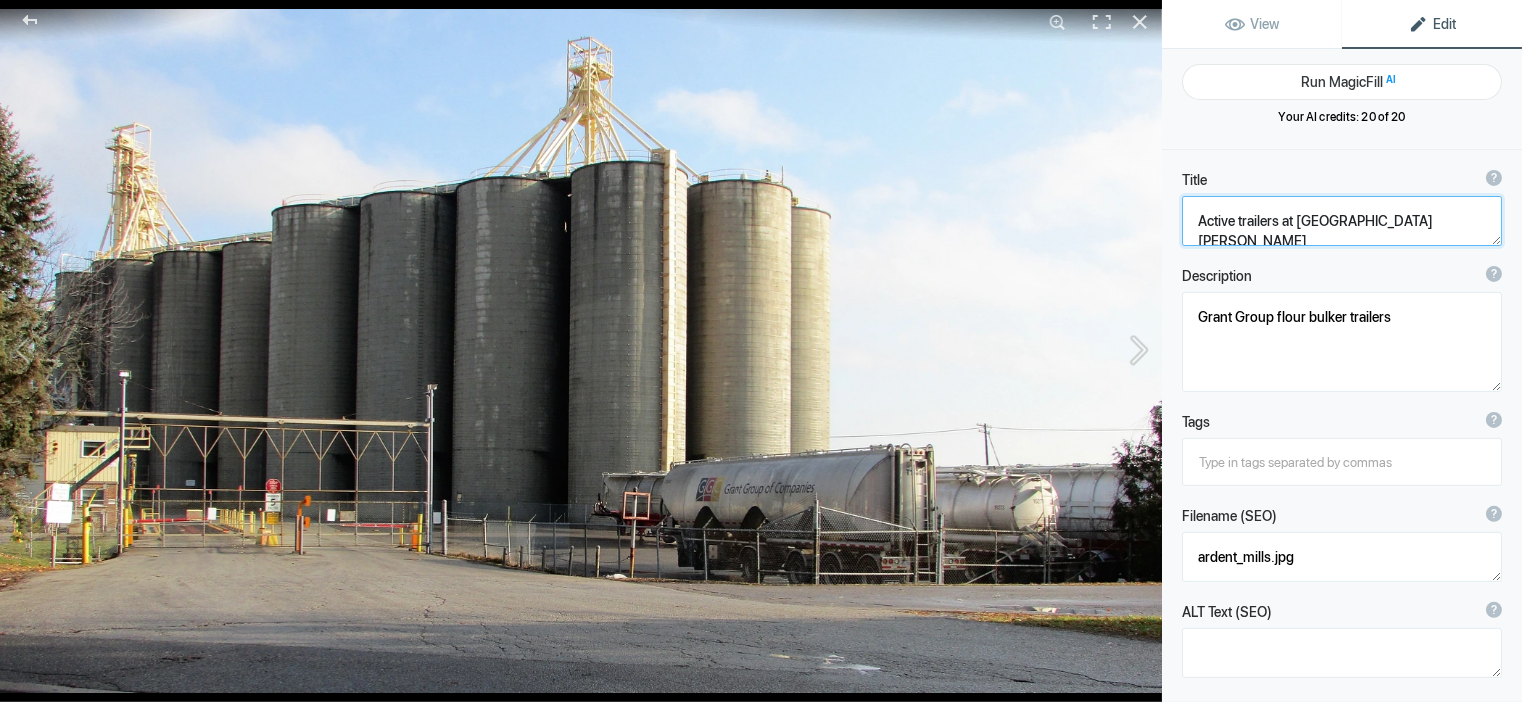 click 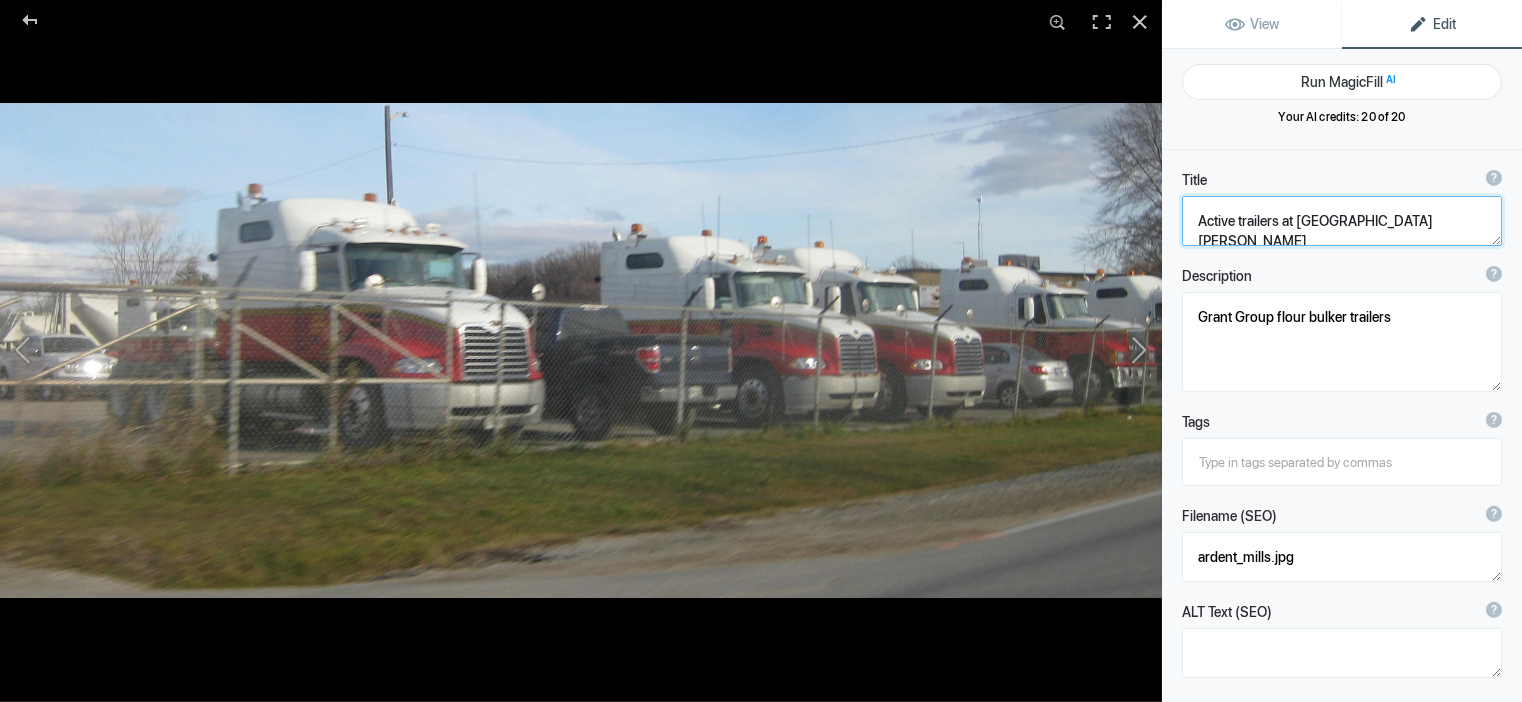 type on "Active Trans - [DATE]" 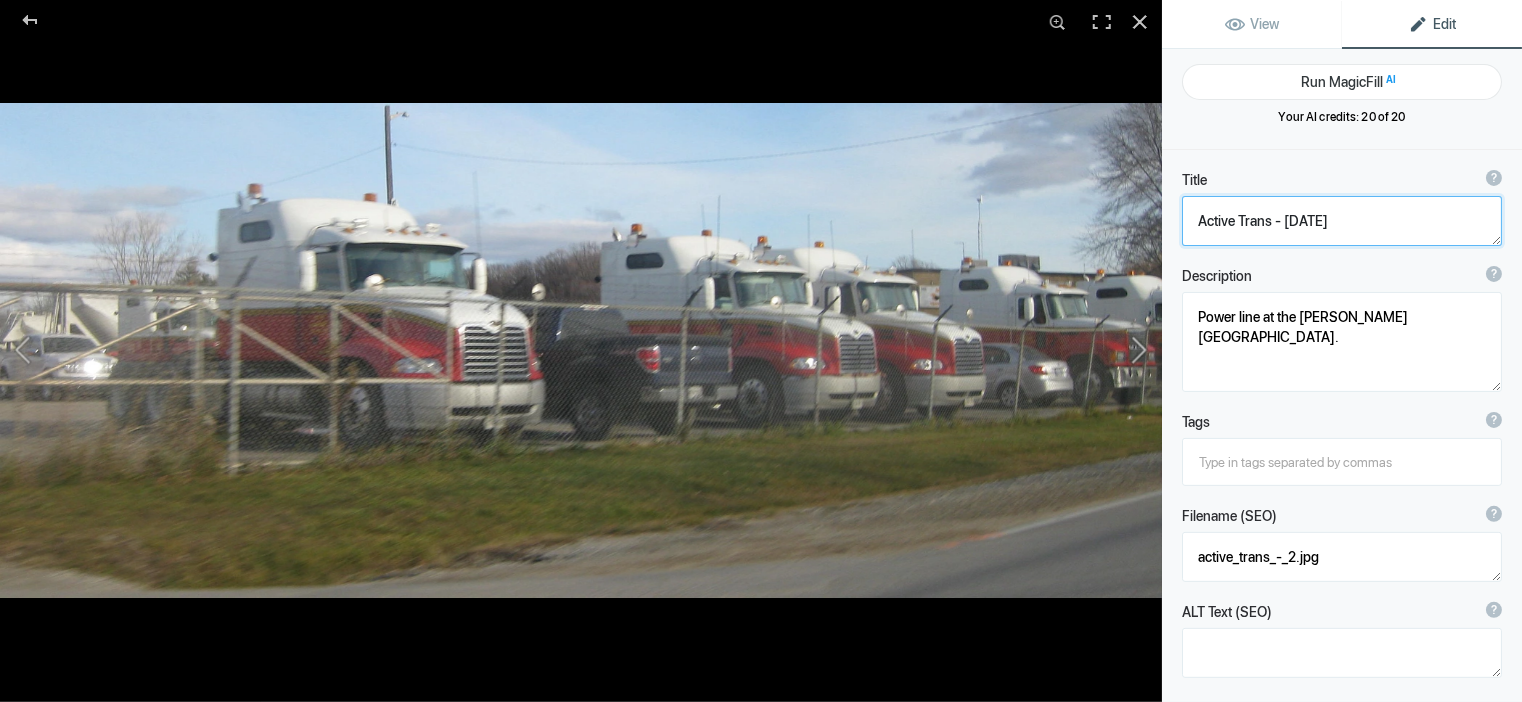 click 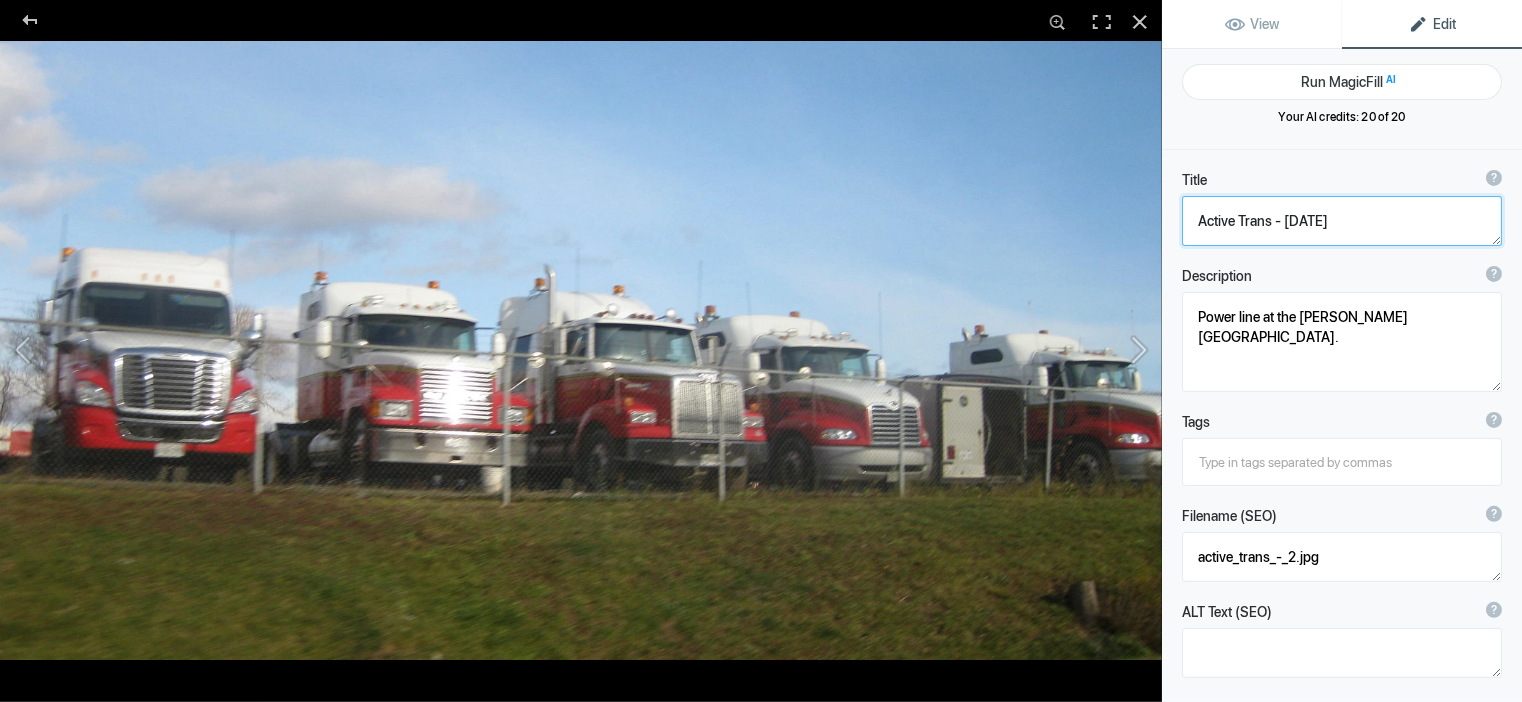 type on "Active Trans - [DATE]" 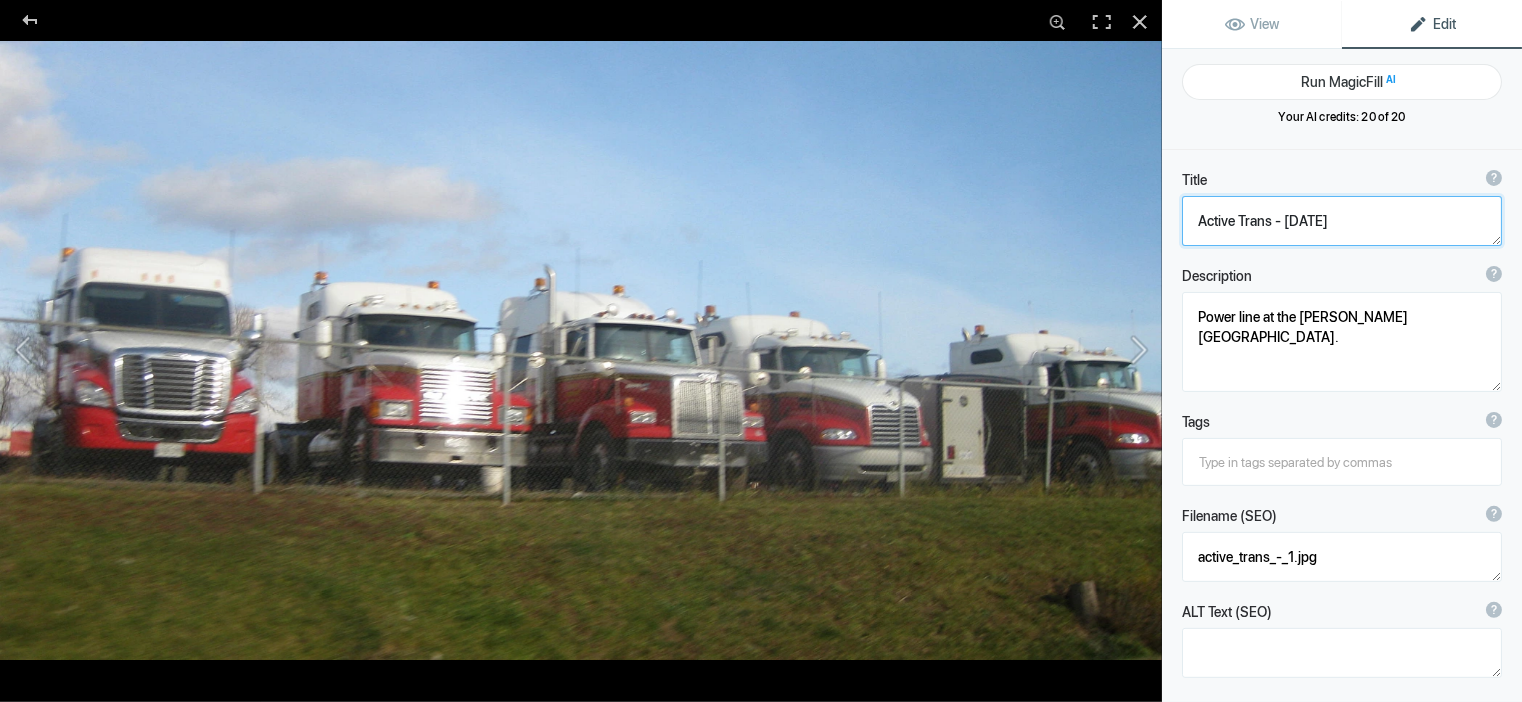 click 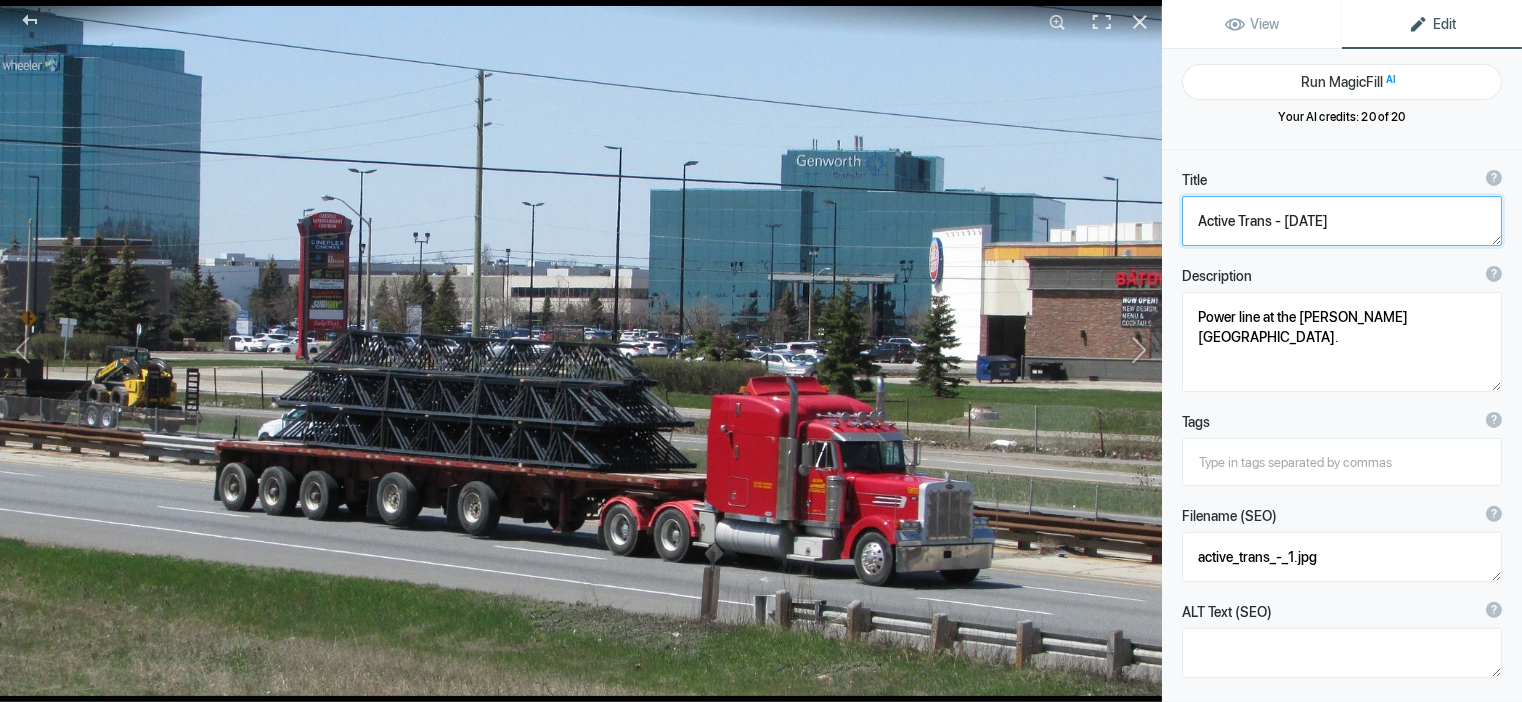 type on "Active Transport [DATE]" 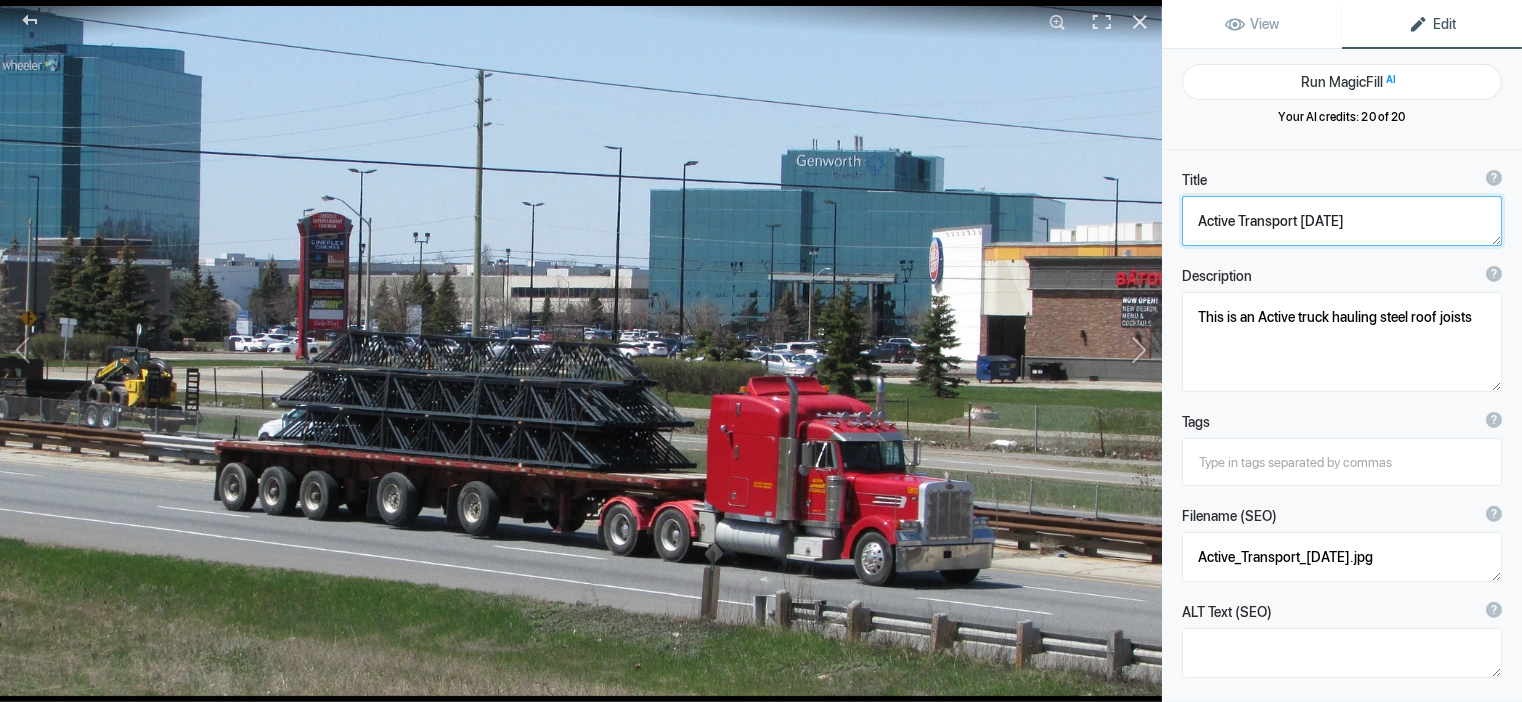 click 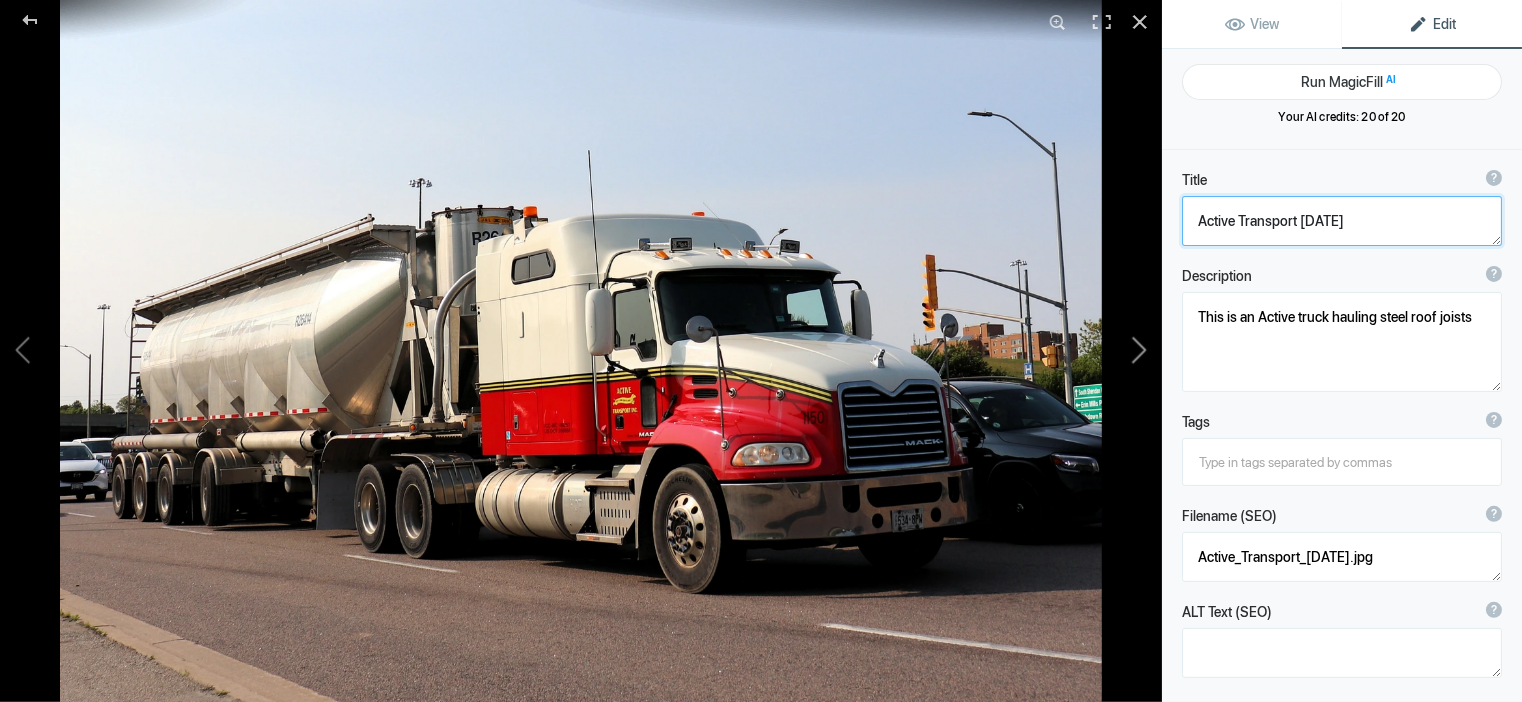 type on "Active Transport 1150" 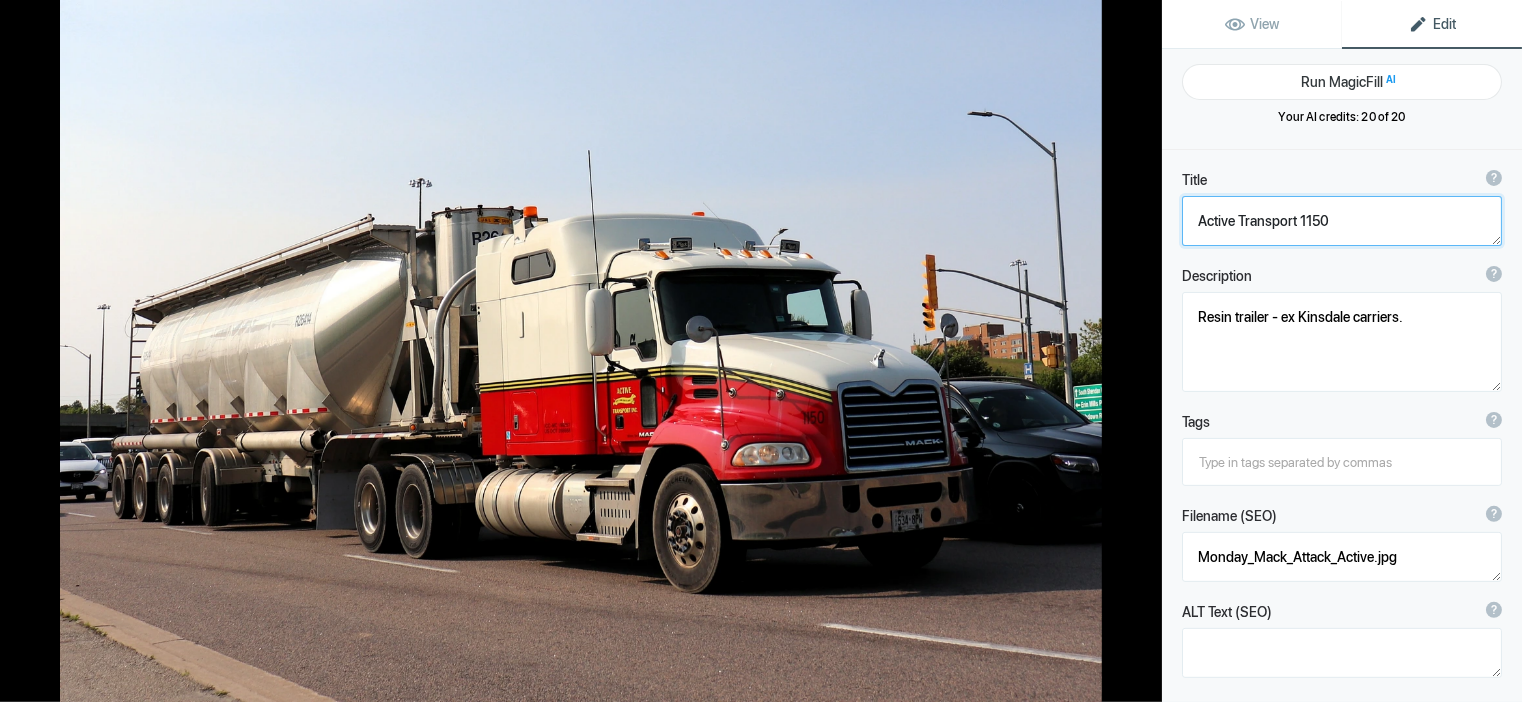 click 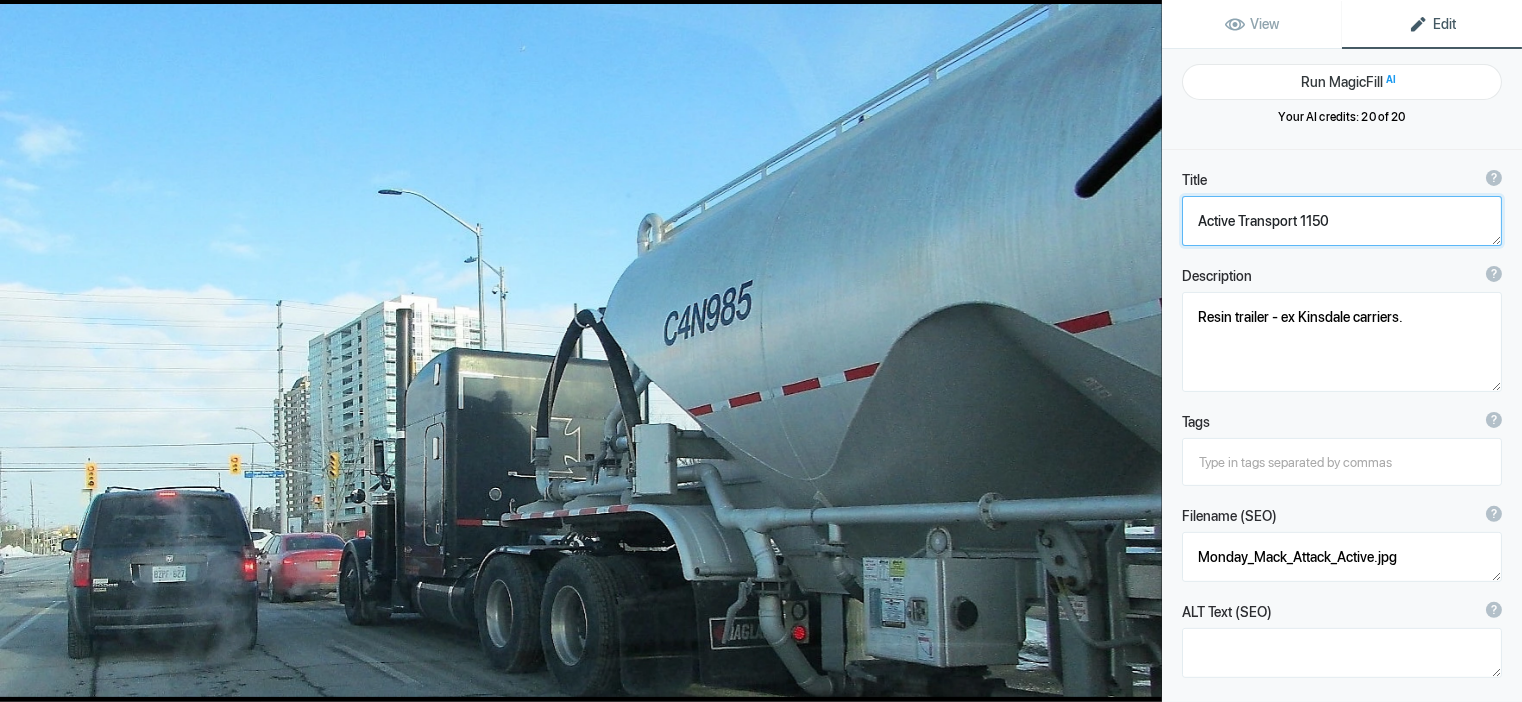 type on "Active Transport [PERSON_NAME] 1" 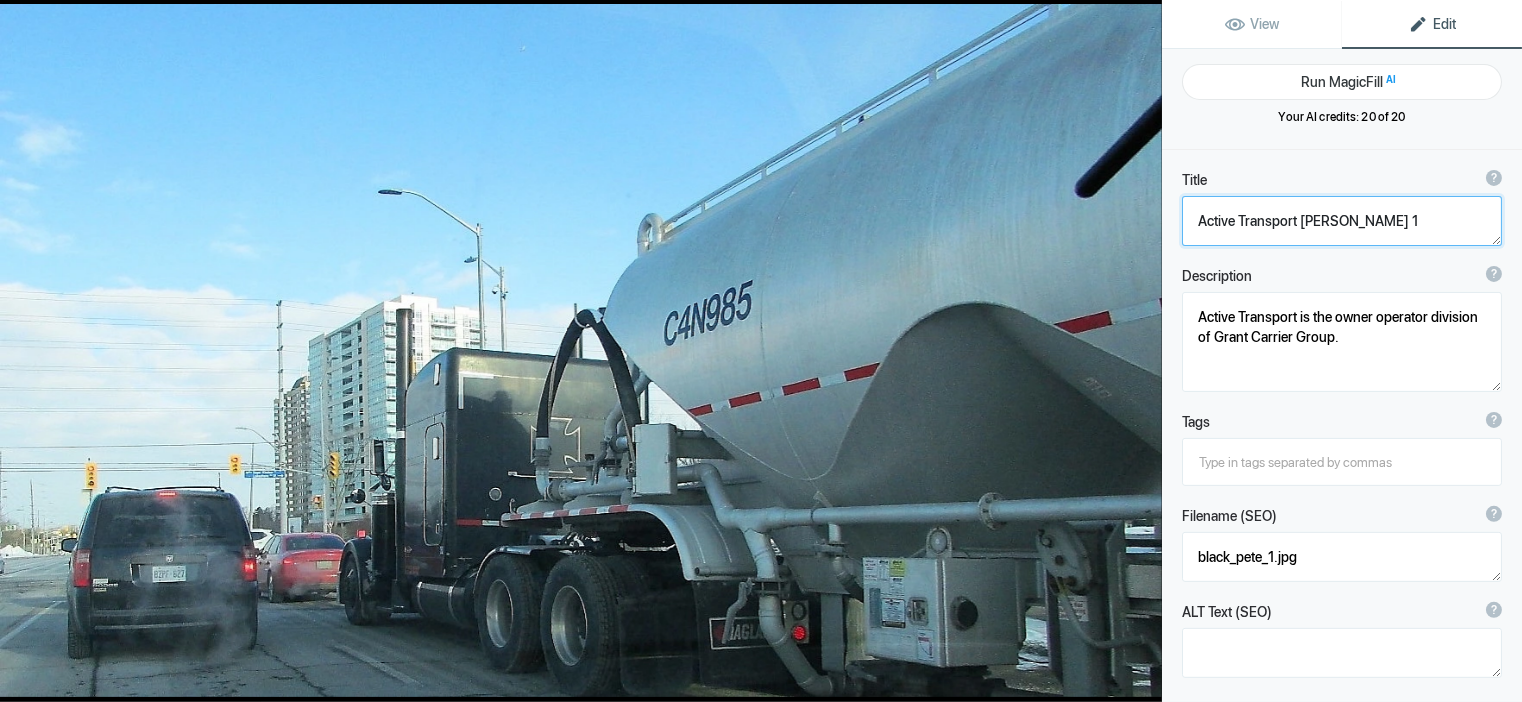 click 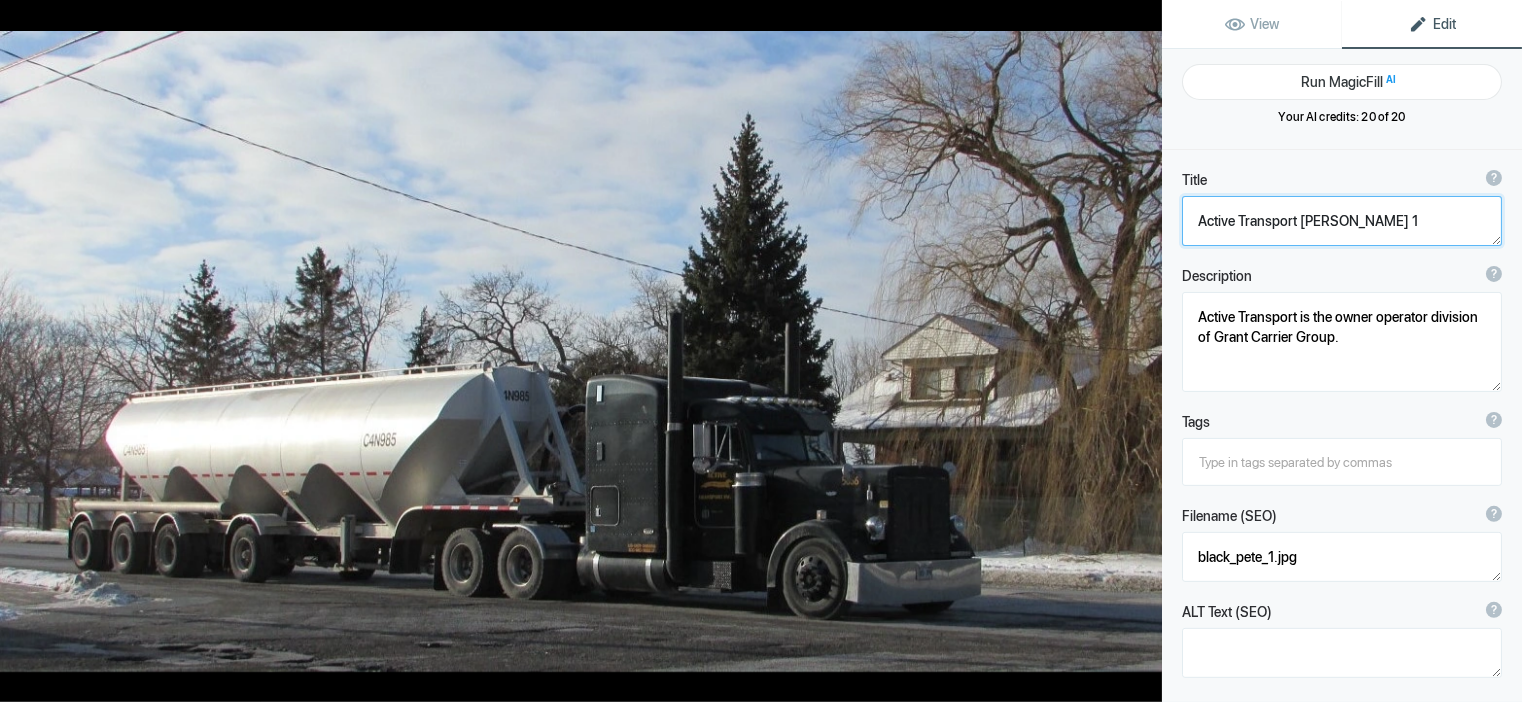 type on "Active Transport [PERSON_NAME] 2" 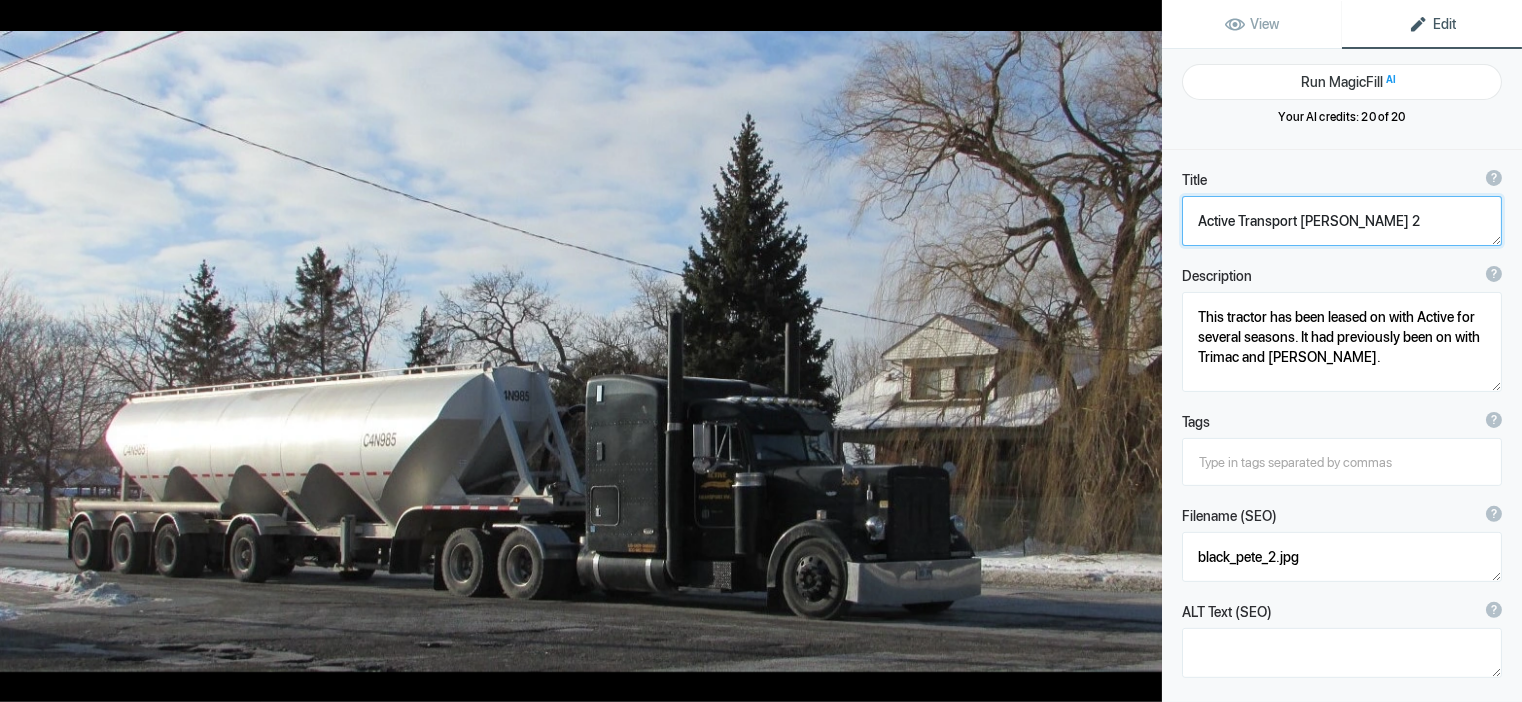 click 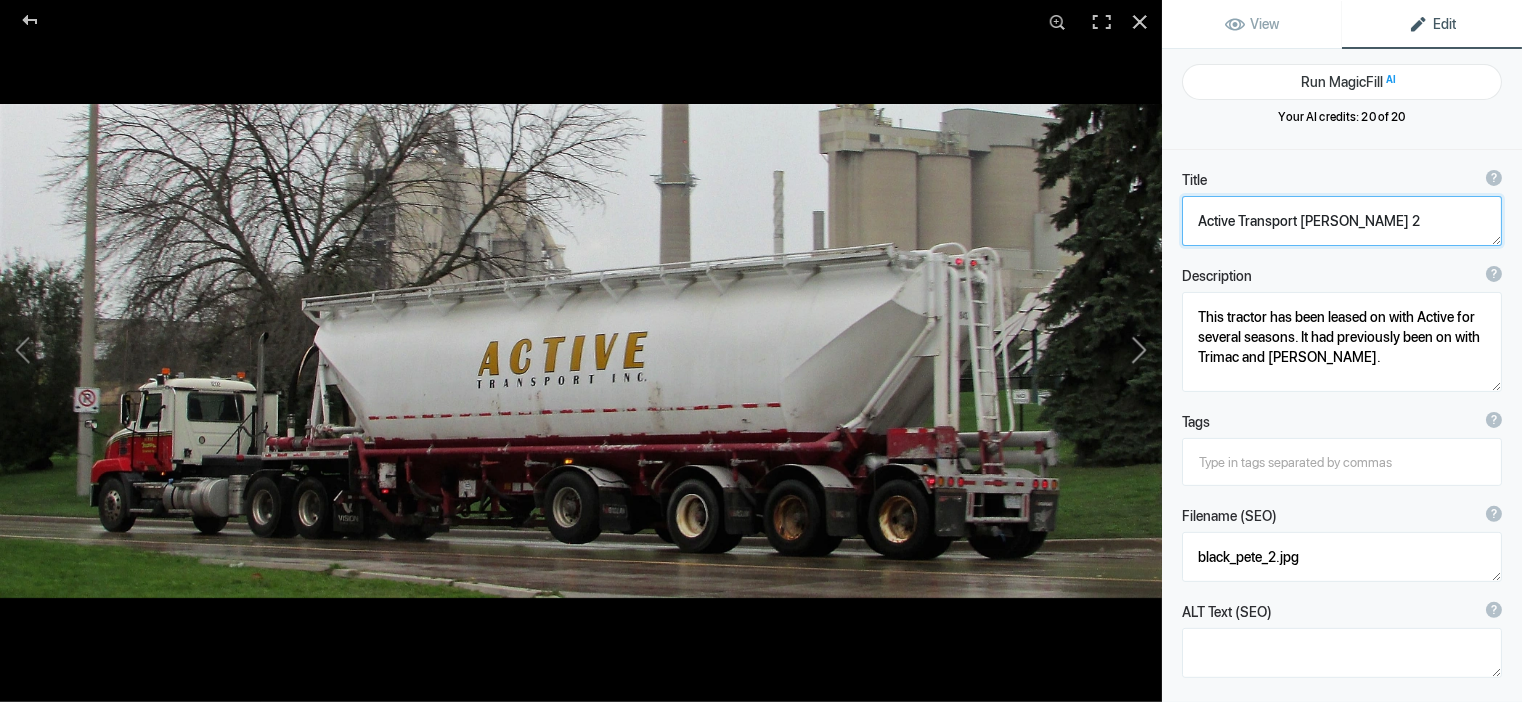 type on "Active Transport Inc trailer." 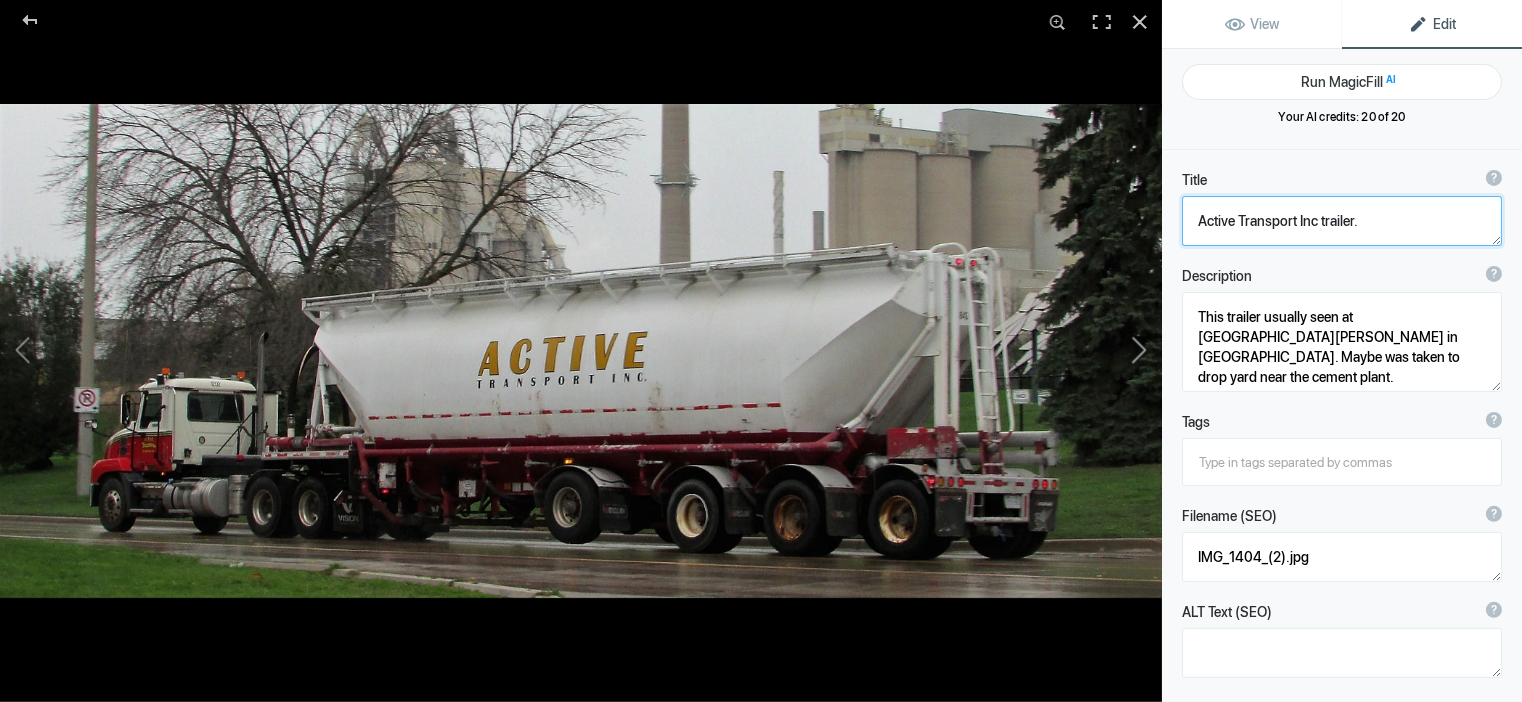 click 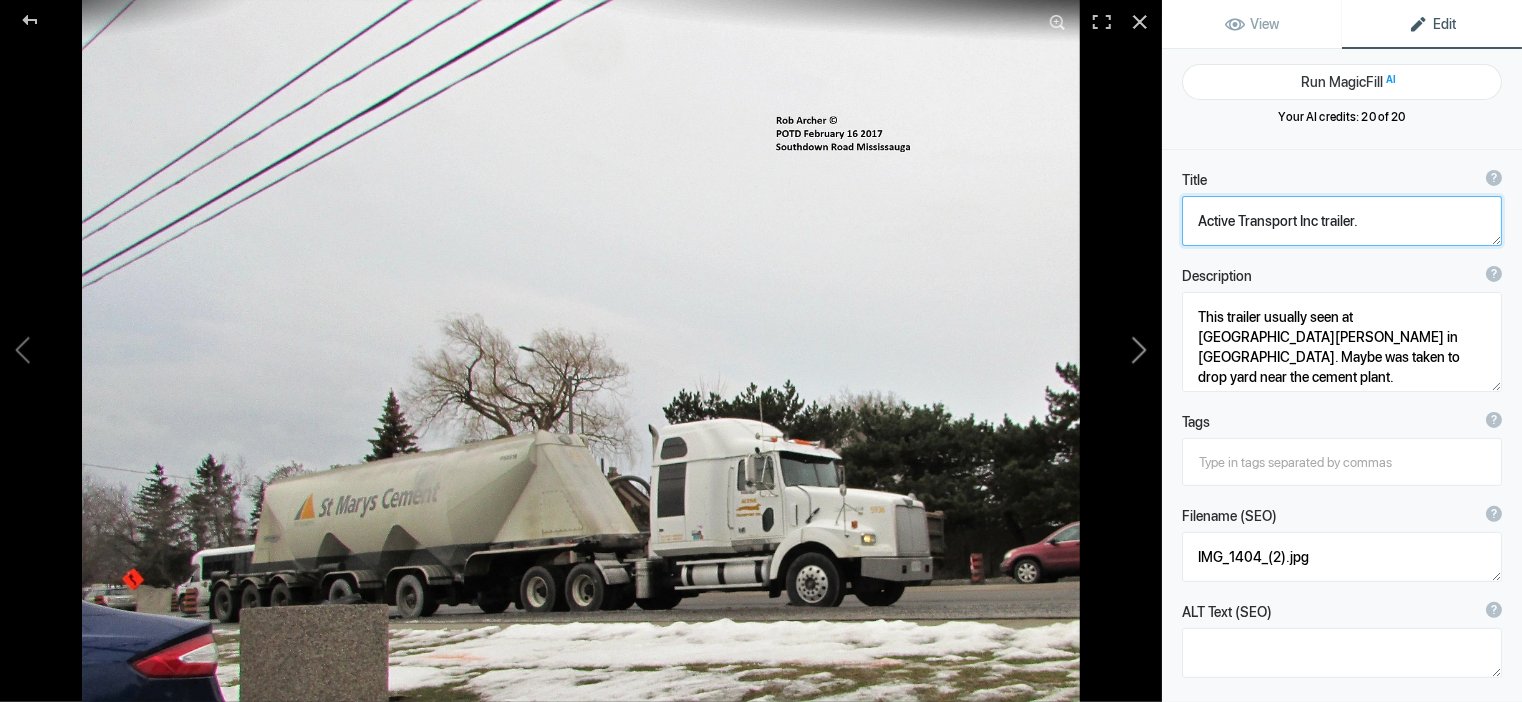 type on "Active Western Star" 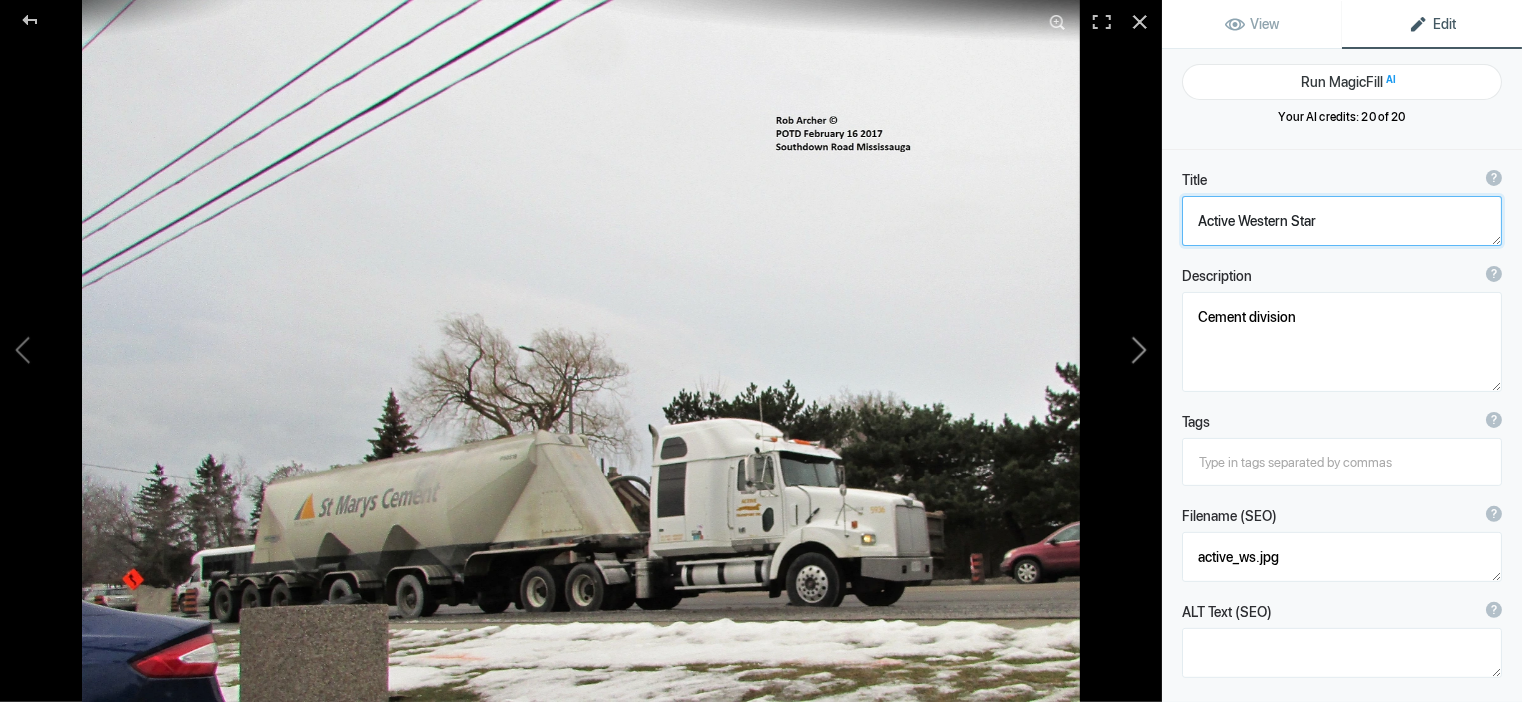 click 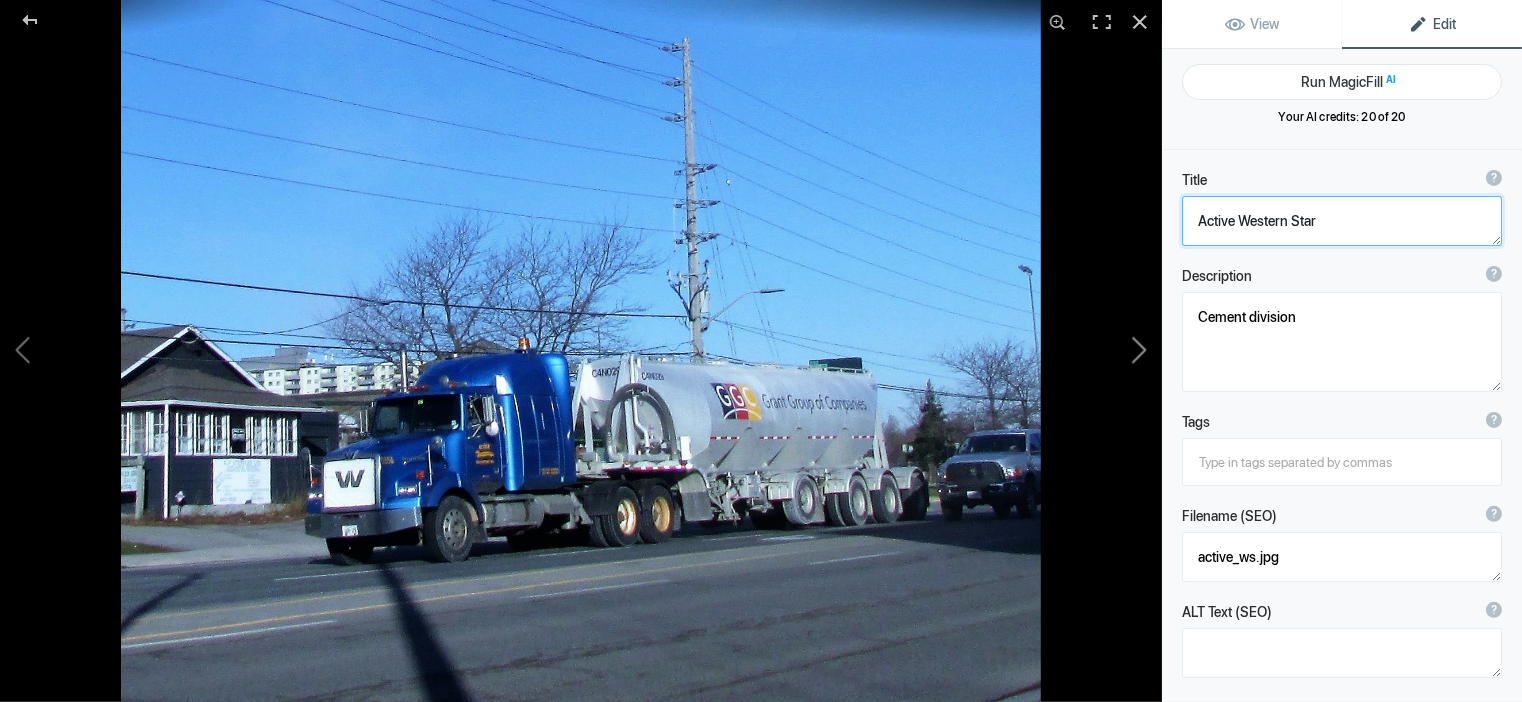 type 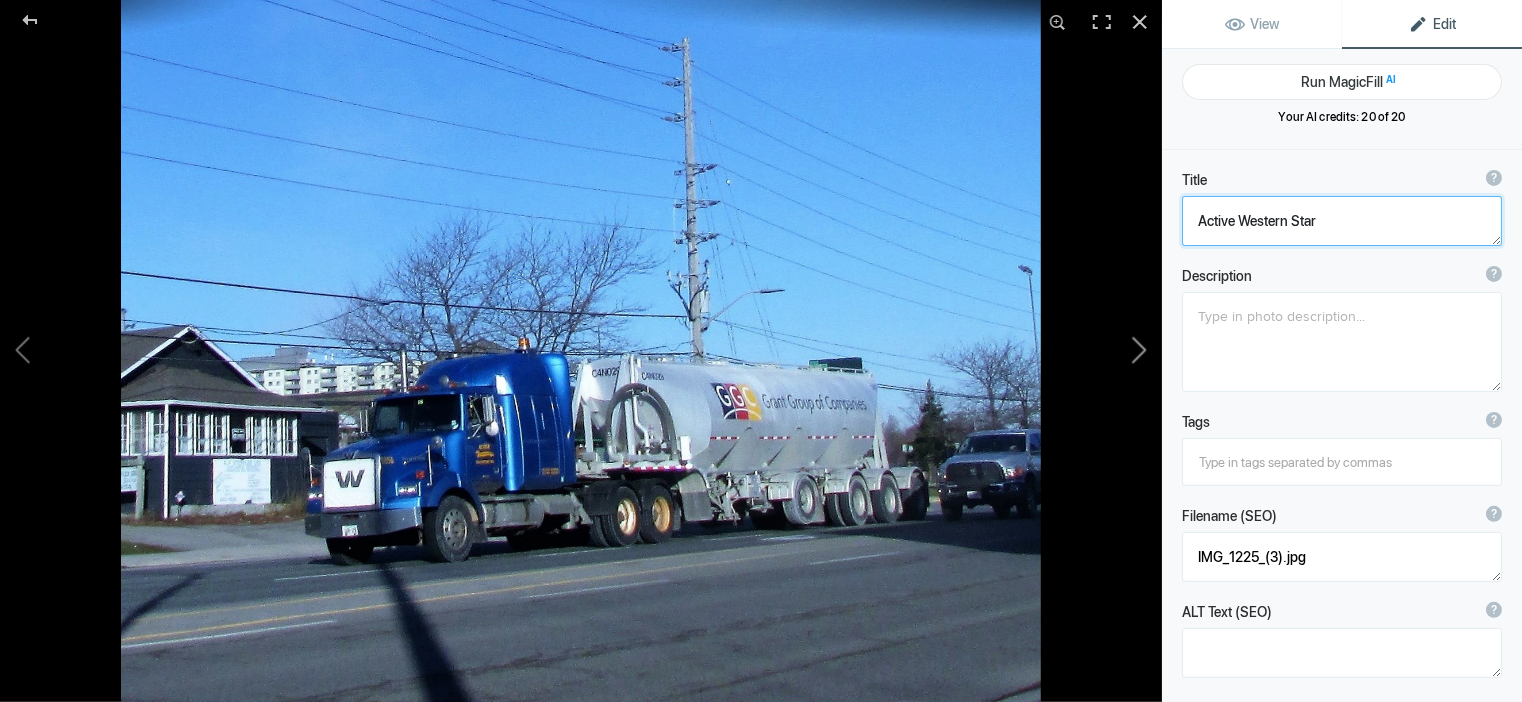 click 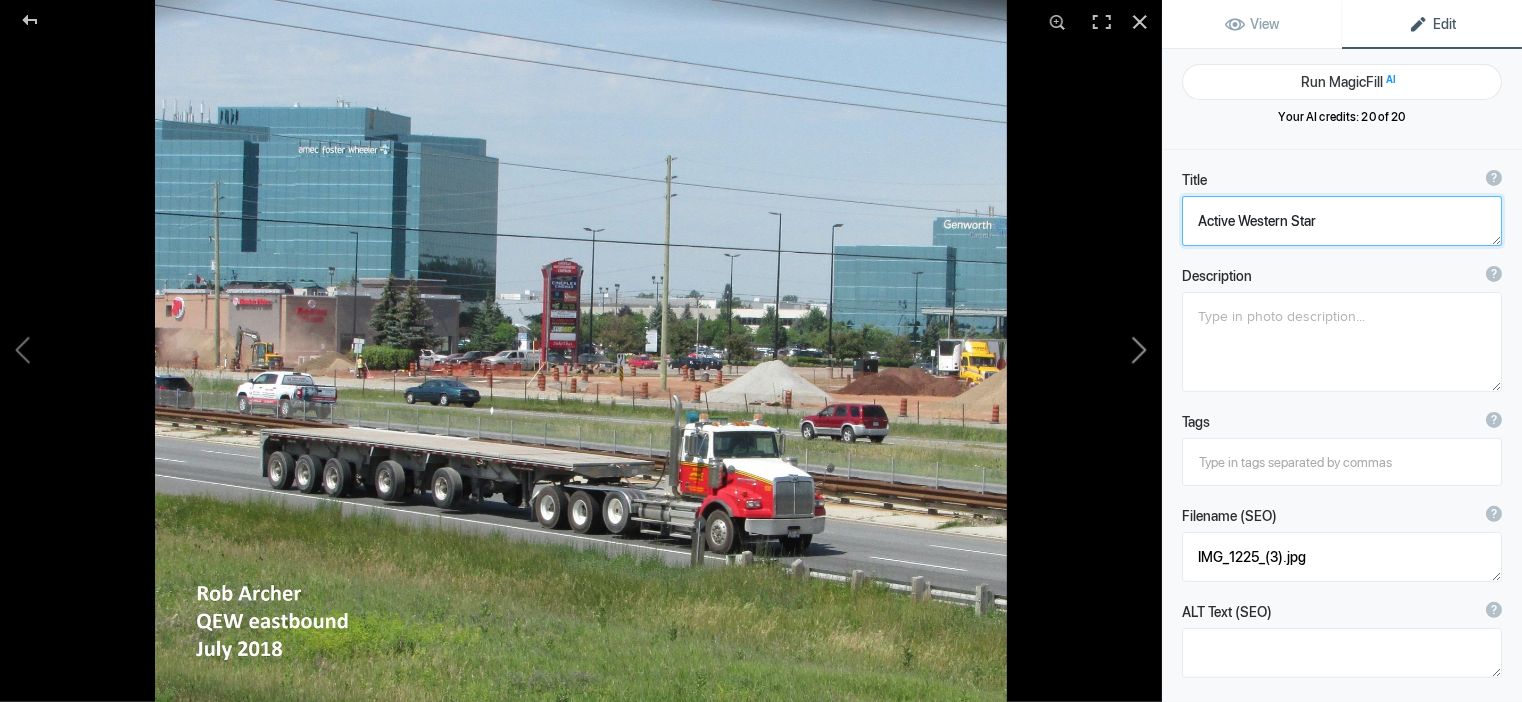 type on "Active Western Star." 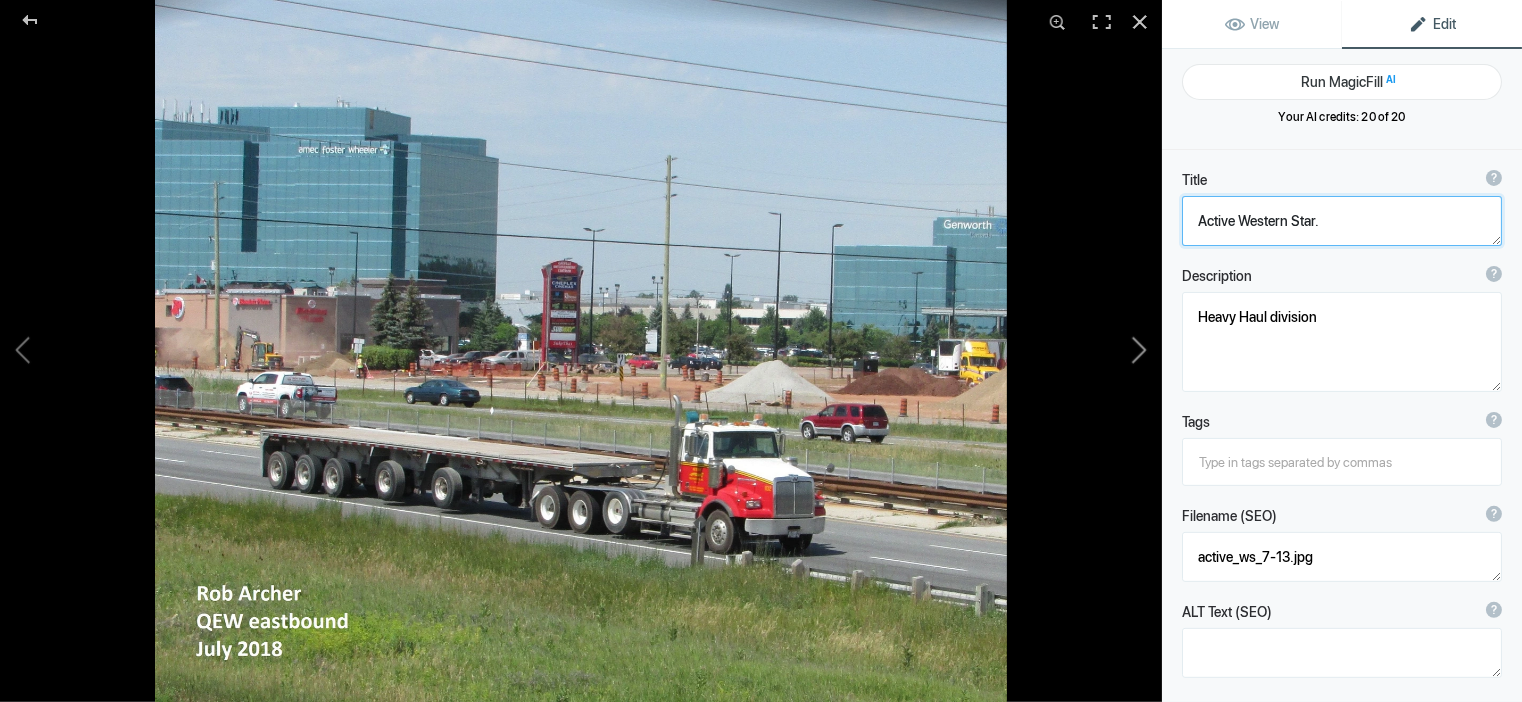 click 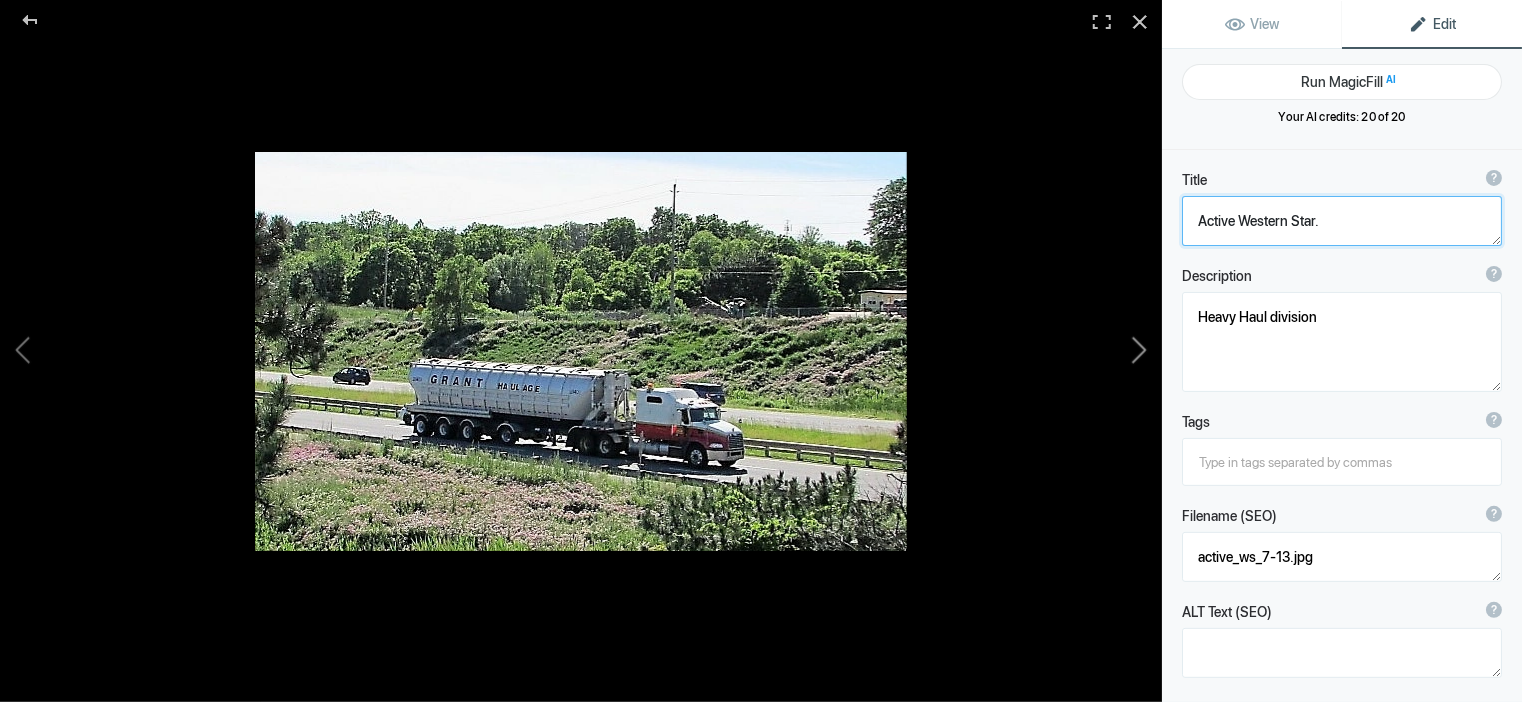 type on "Active with a Resin trailer on the 403" 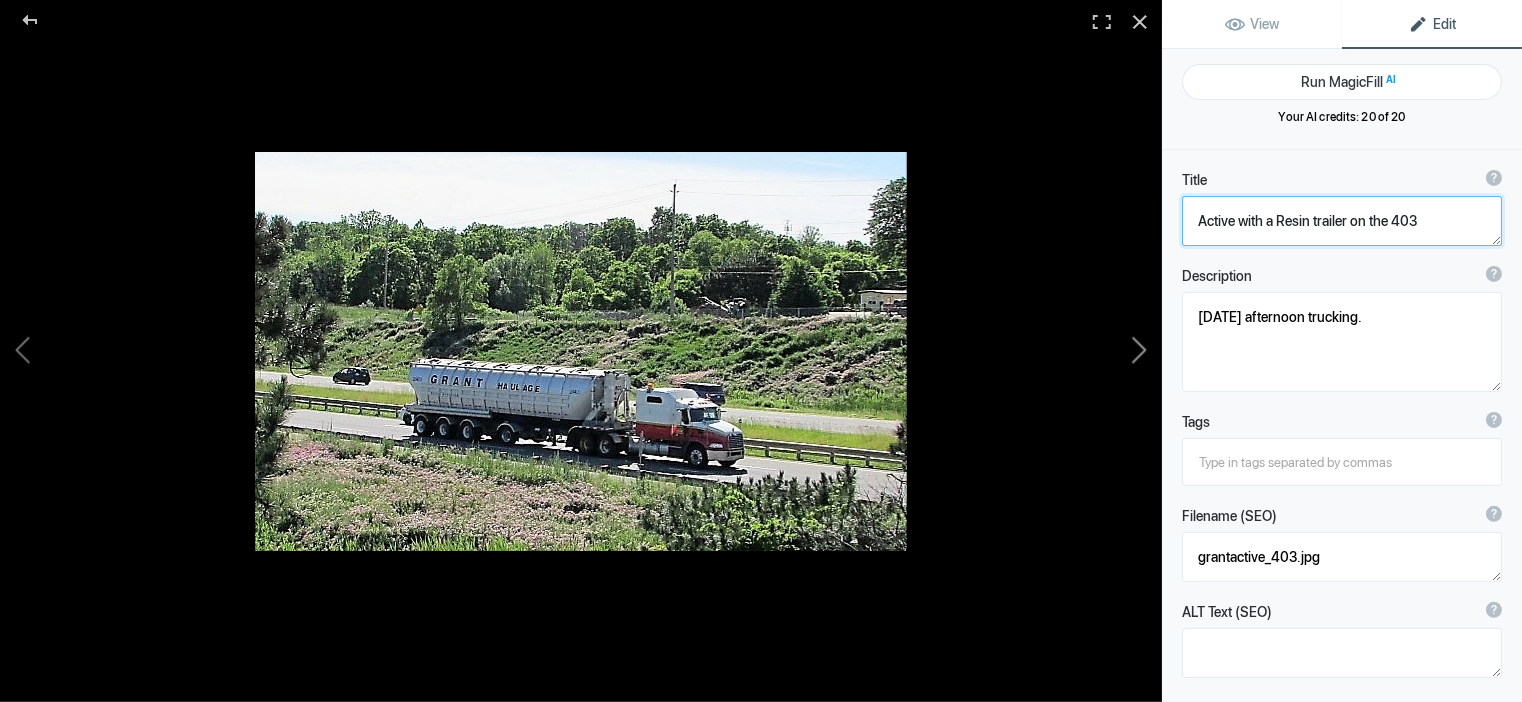 click 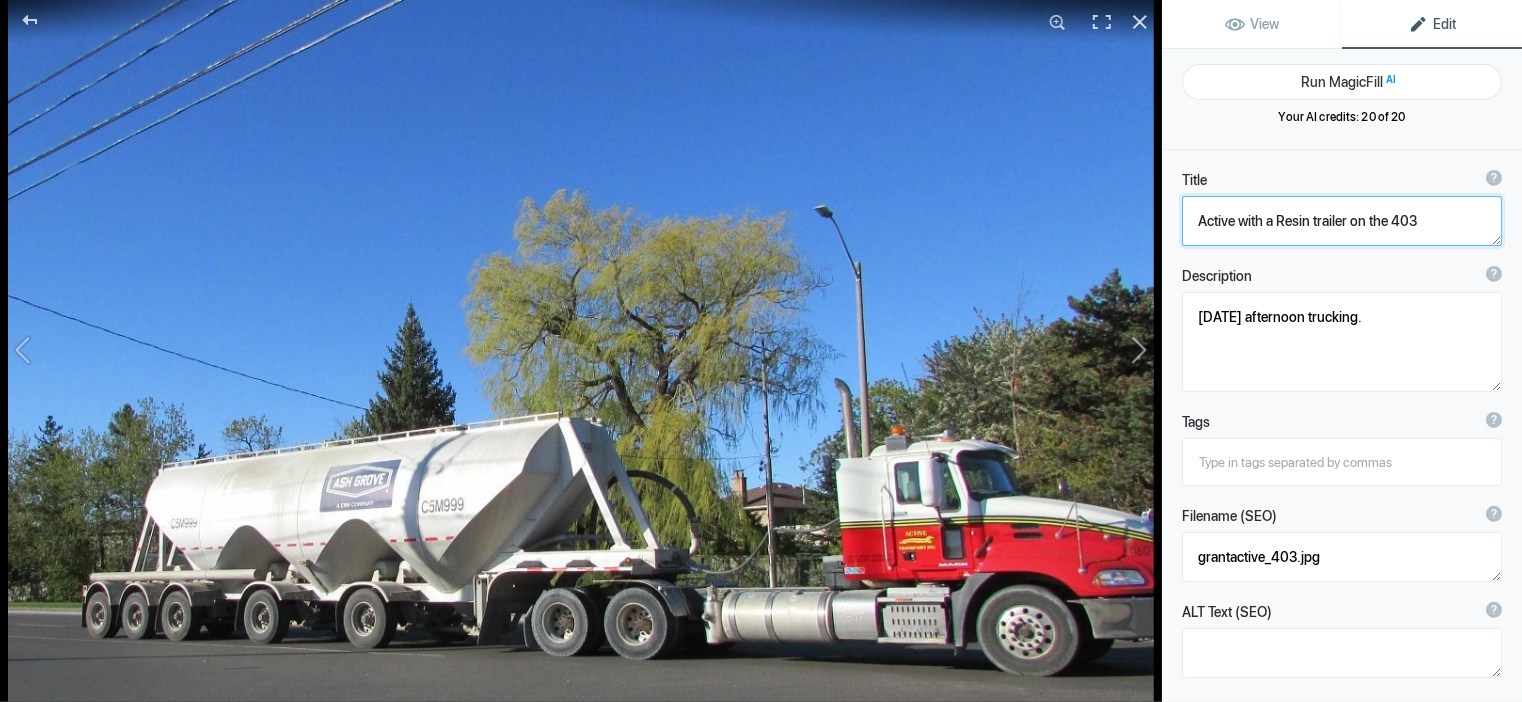 type on "Active with [PERSON_NAME] logo'd trailer" 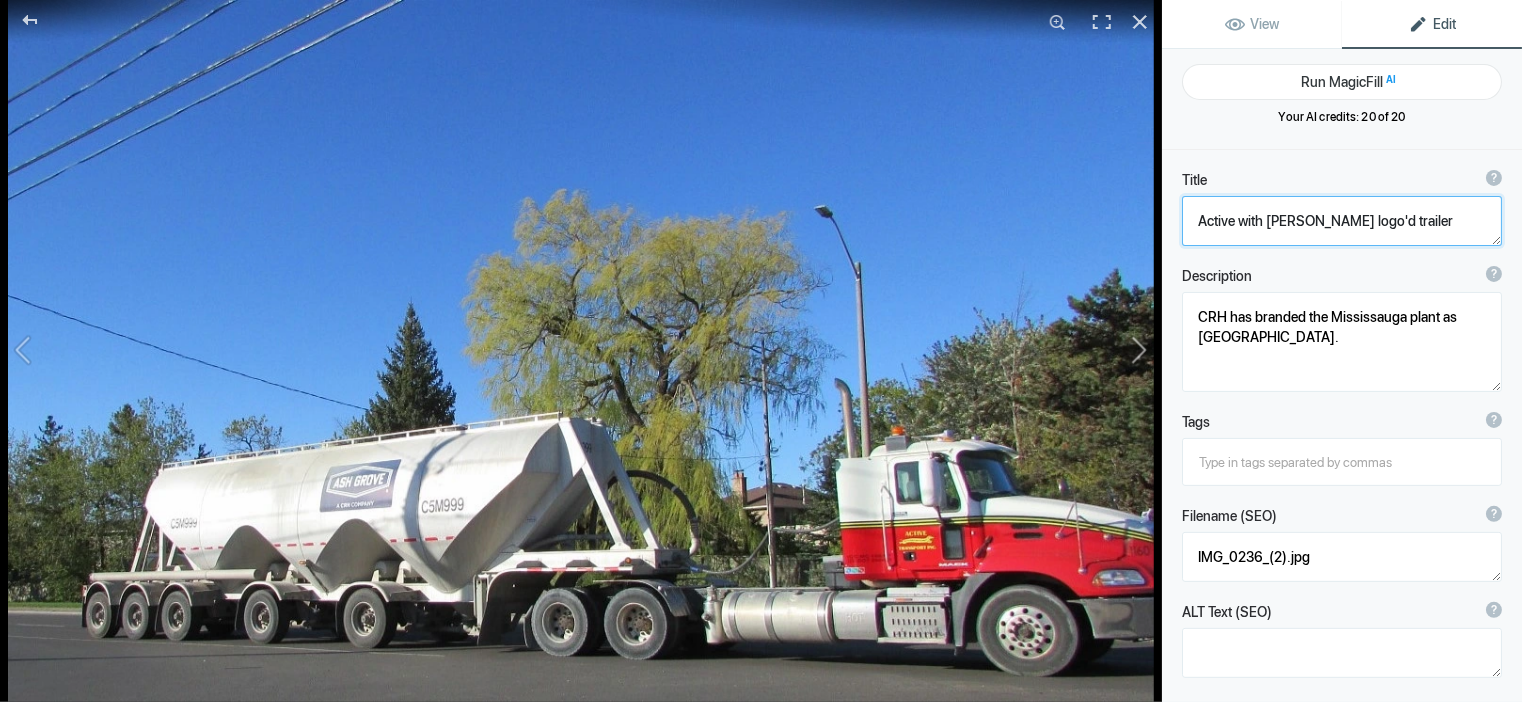 click 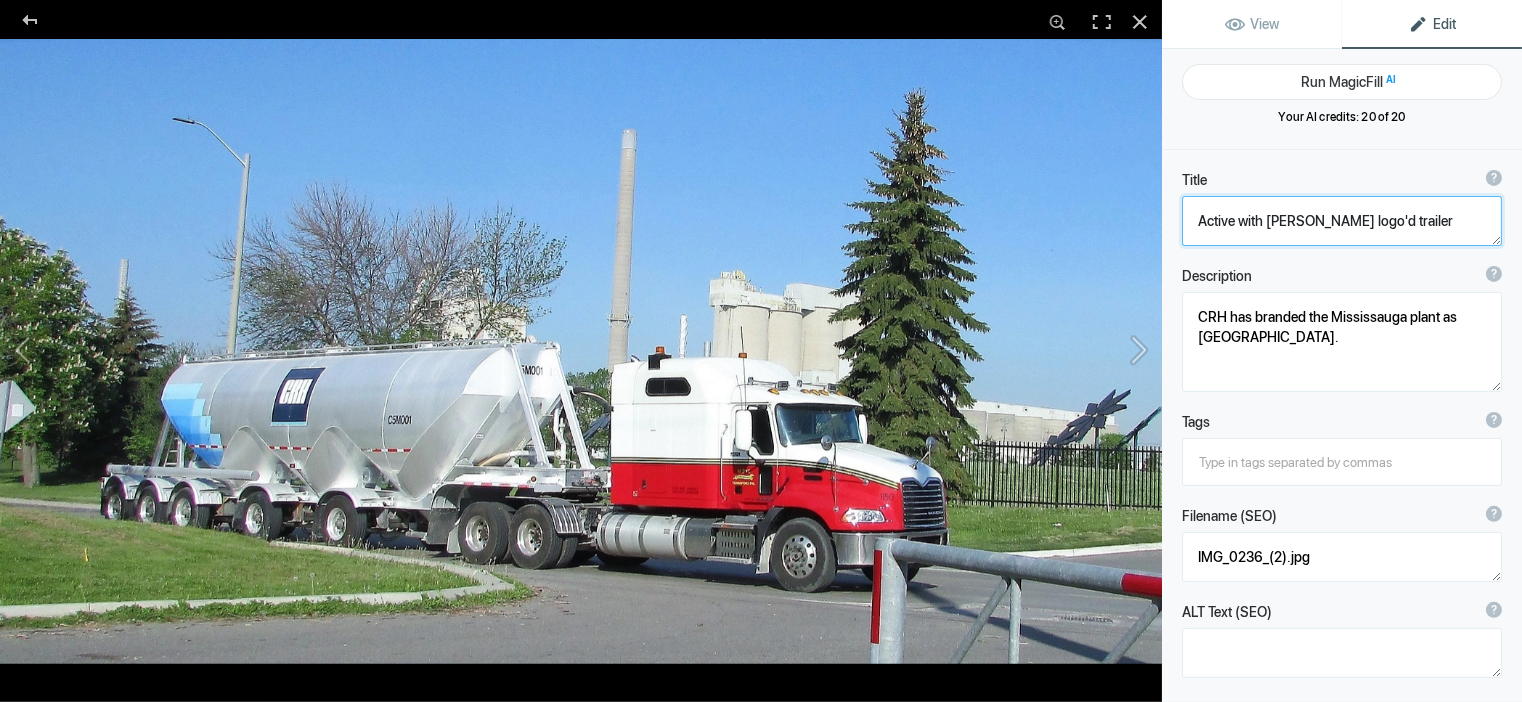 type on "Active with CRH logo'd trailer" 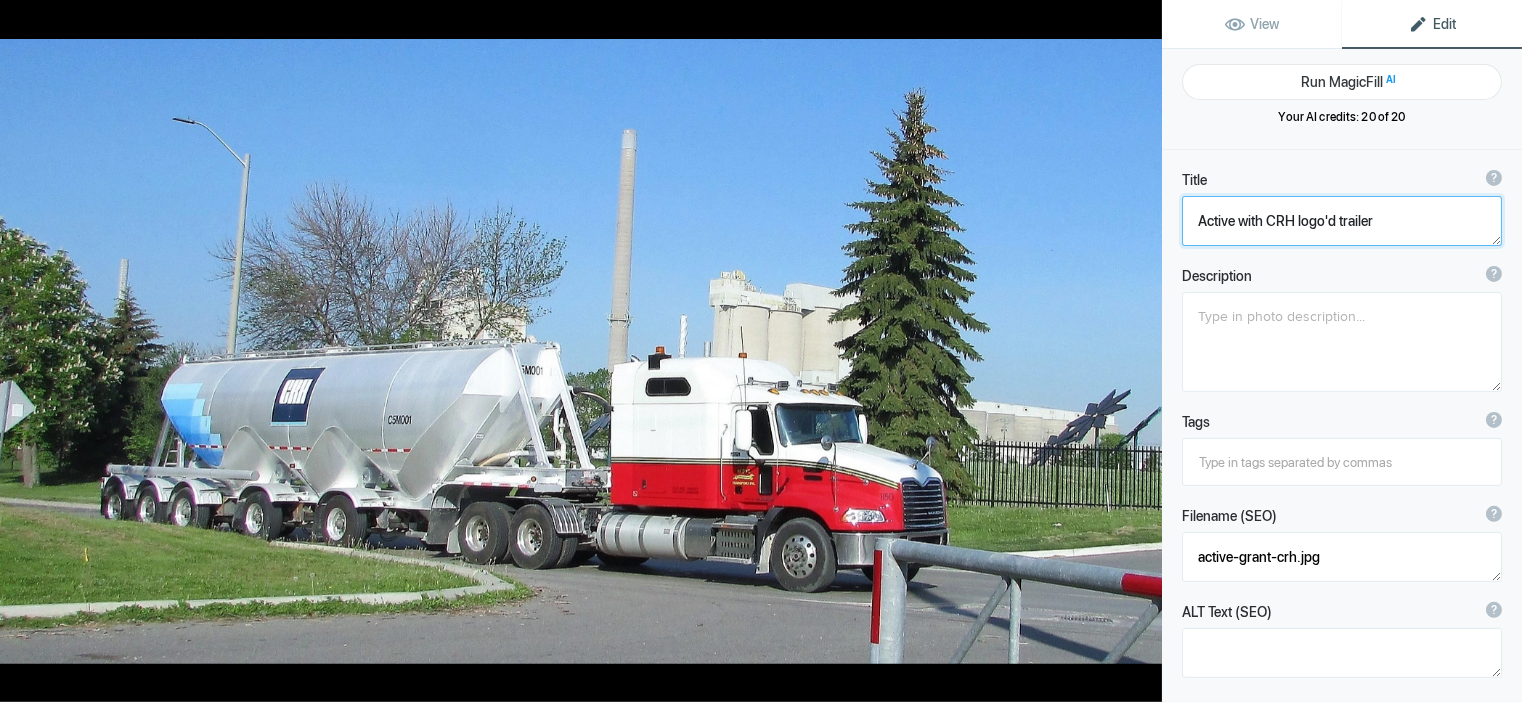 click 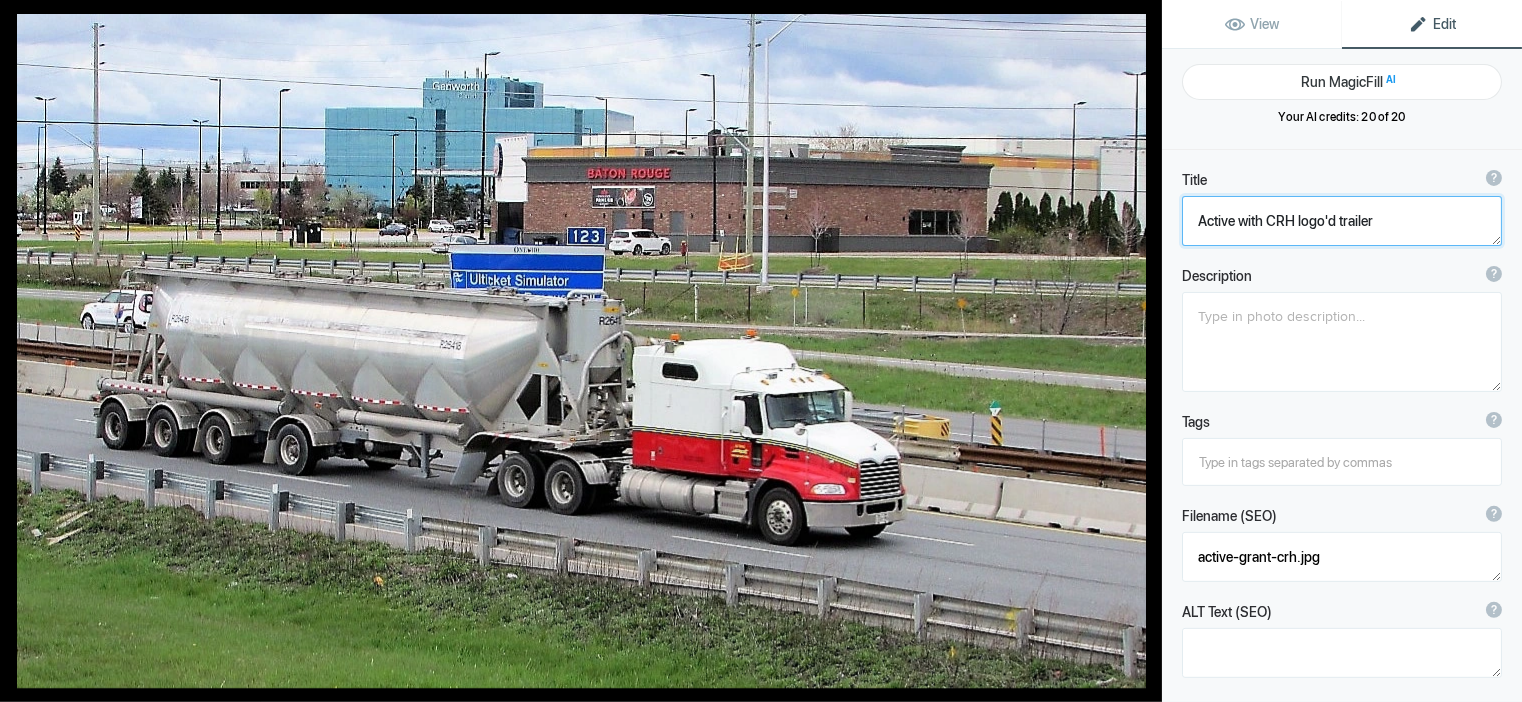 type on "Active with Resin trailer." 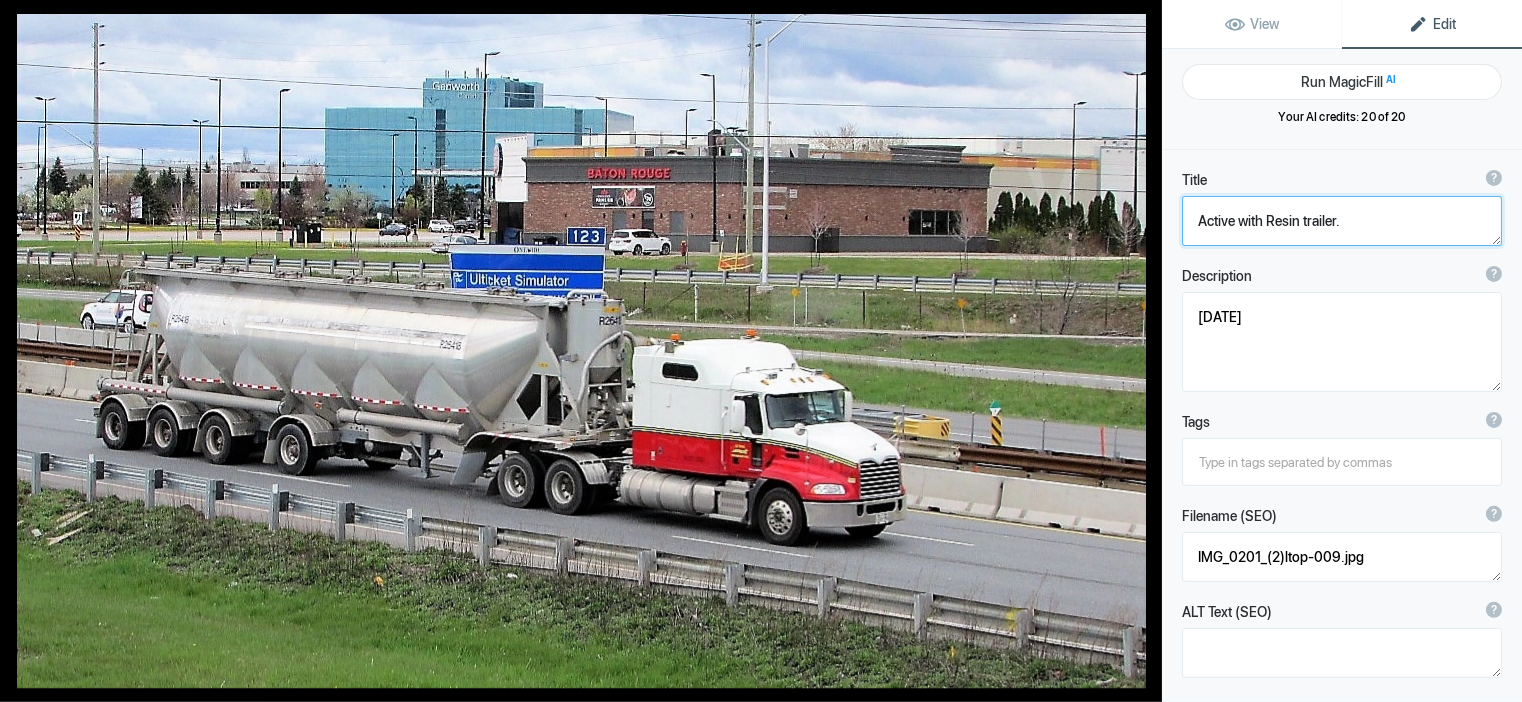 click 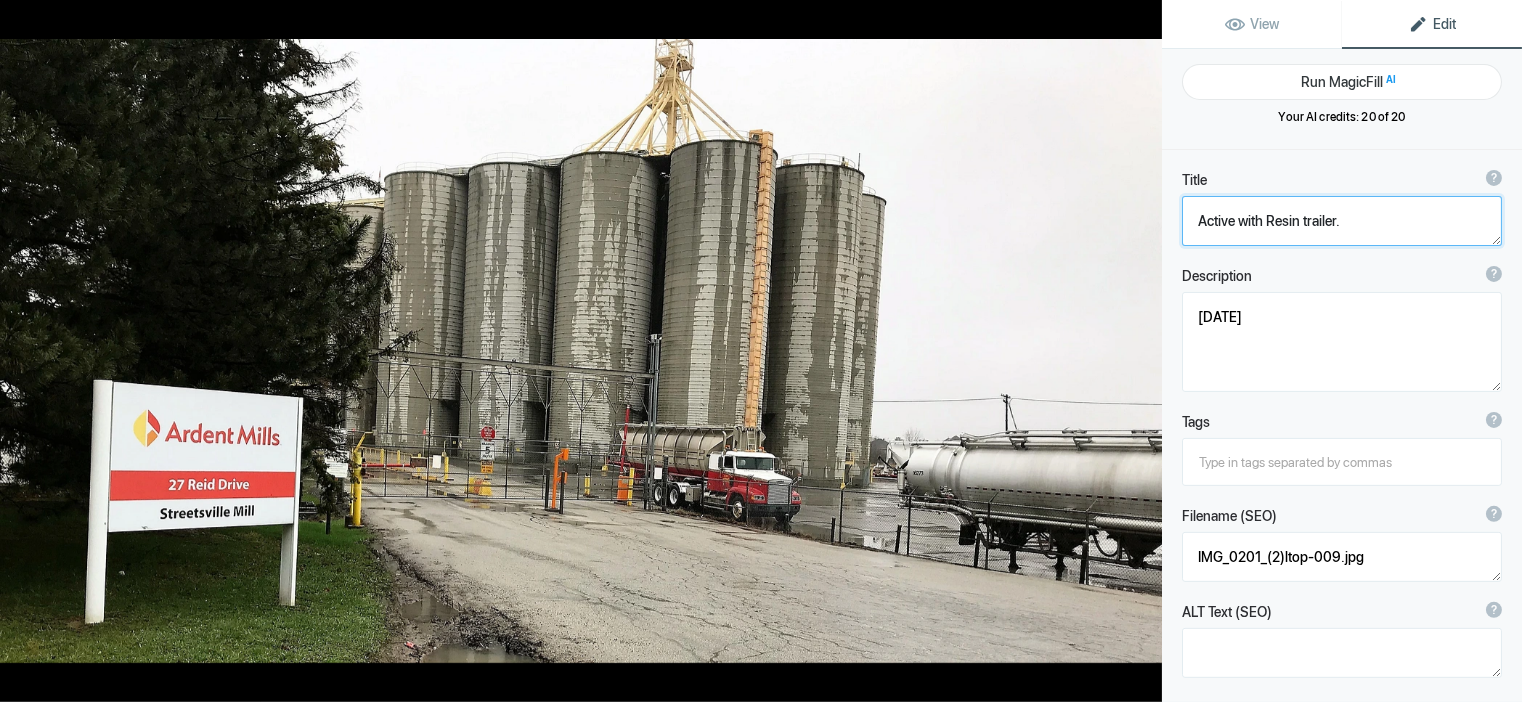 type on "Ardent [PERSON_NAME]  Active Freightliner daycab" 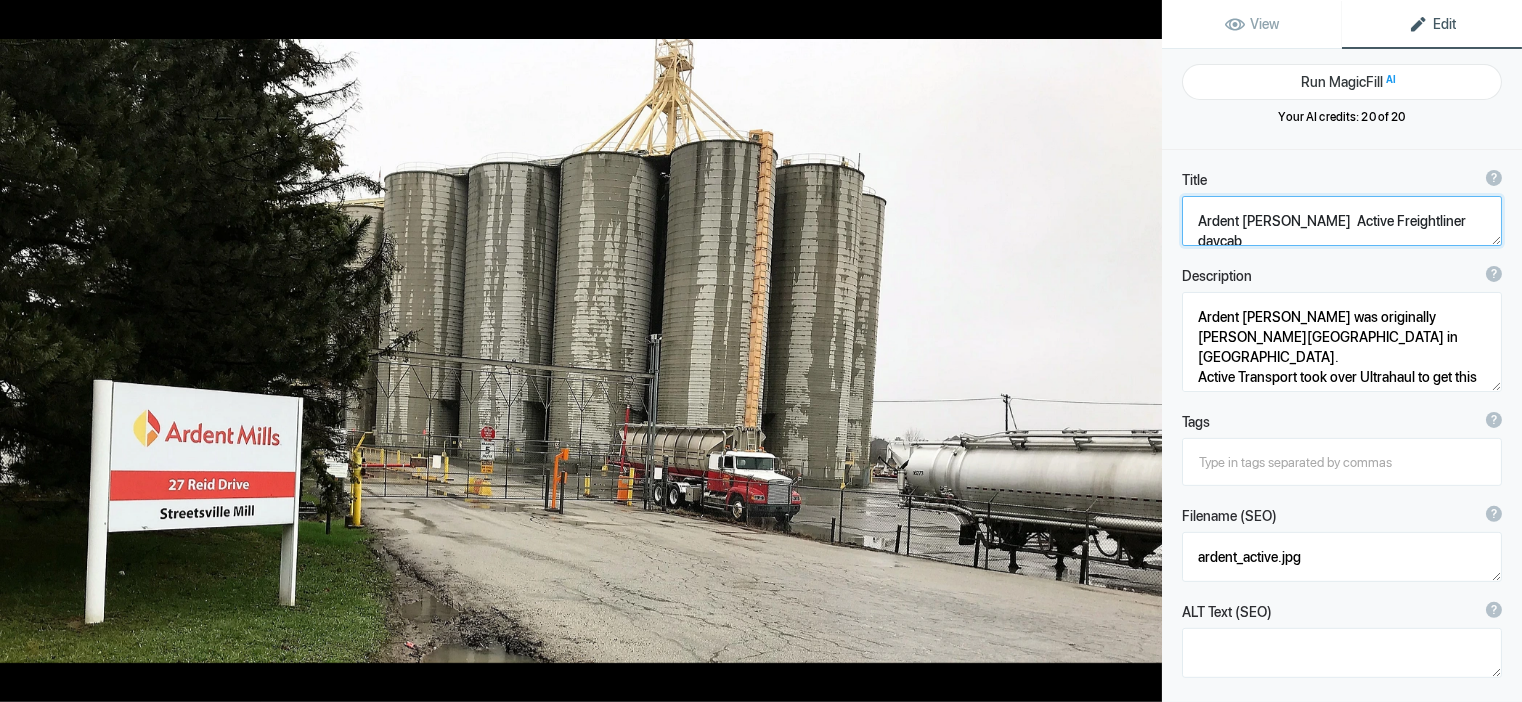 click 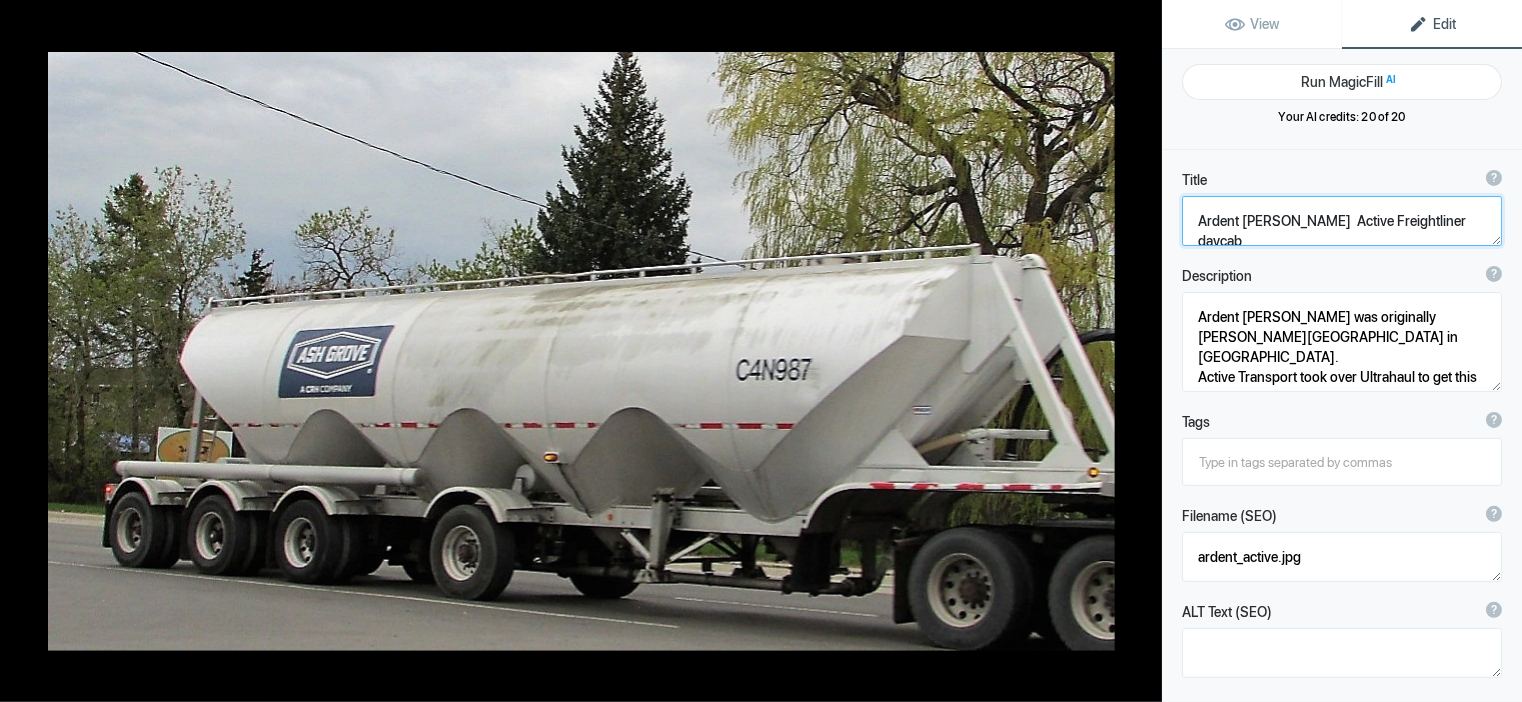type on "ASH GROVE on C4N987" 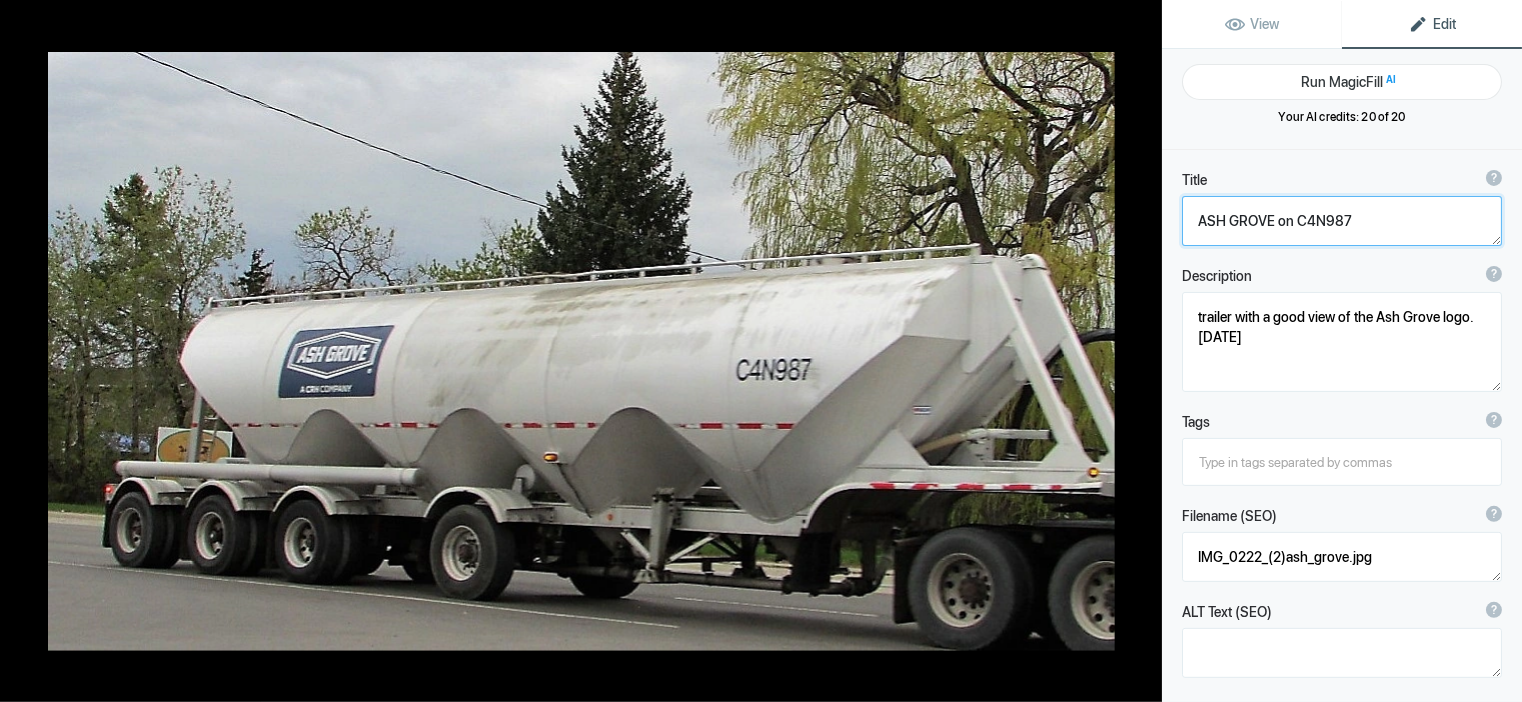 click 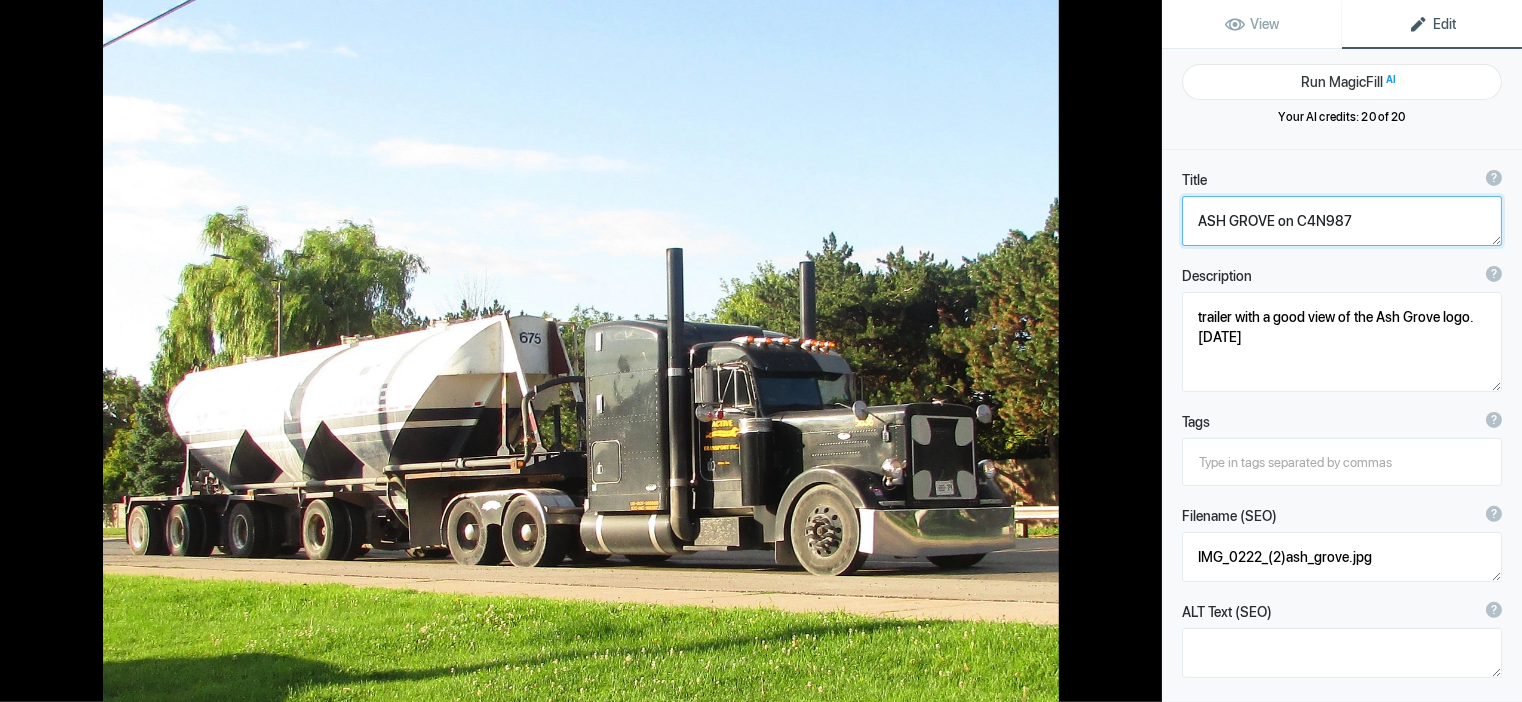 type on "Blackout  [PERSON_NAME] active [DATE]" 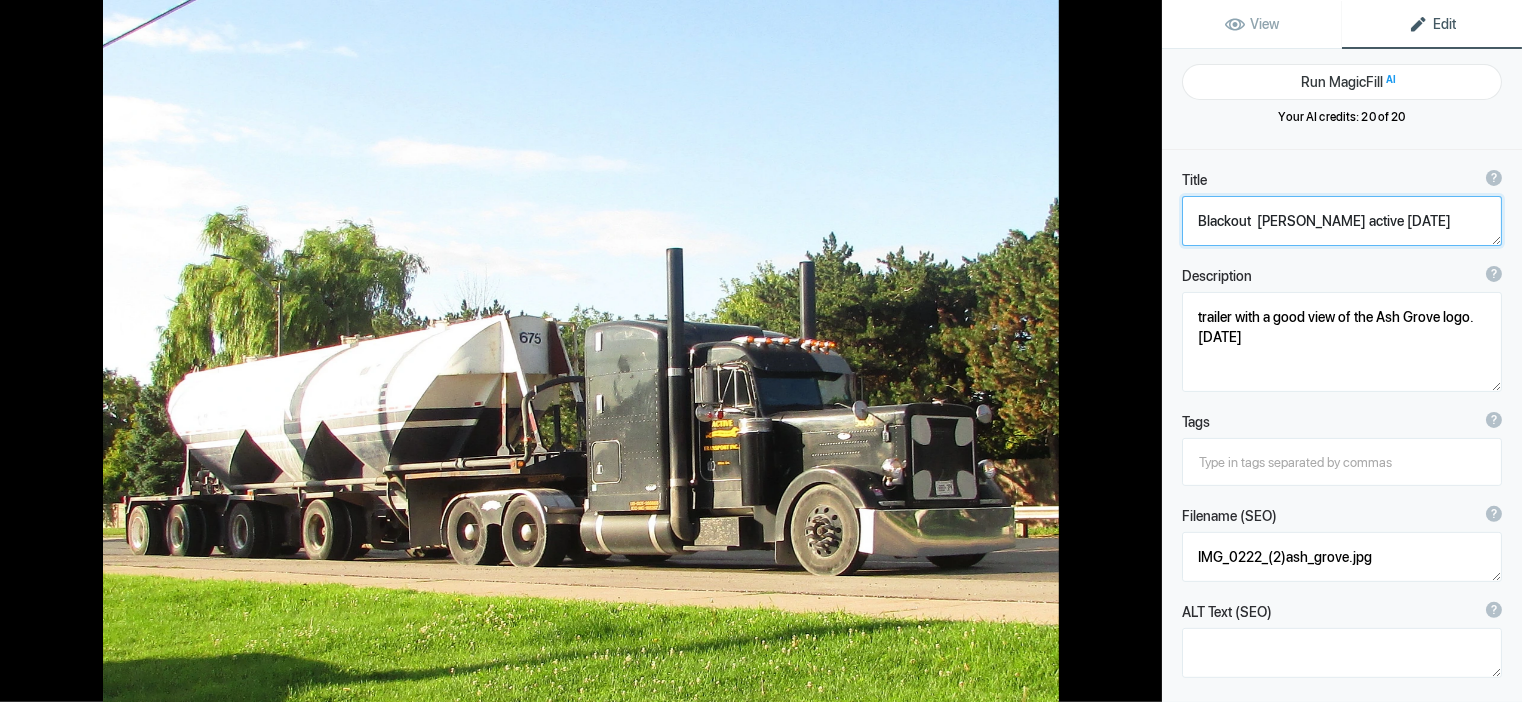 type 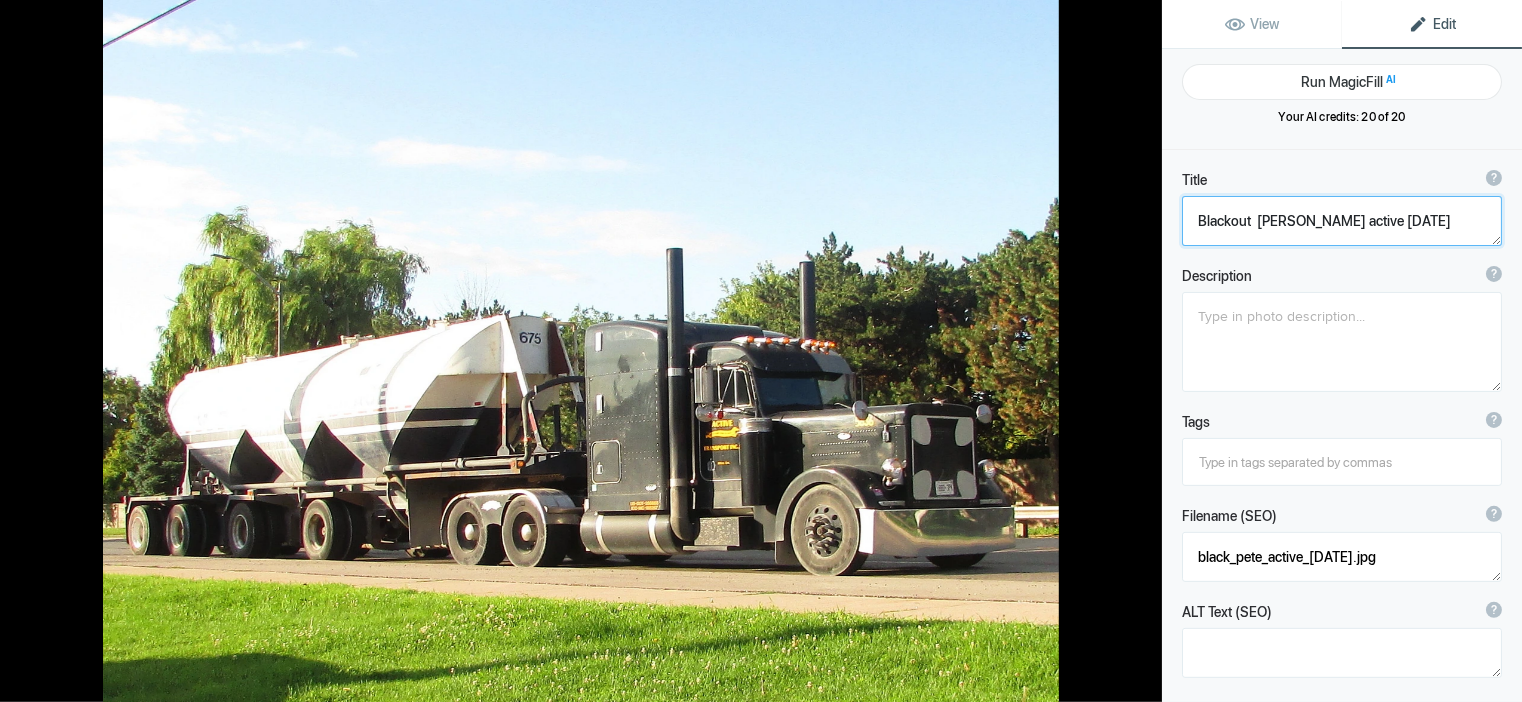 click 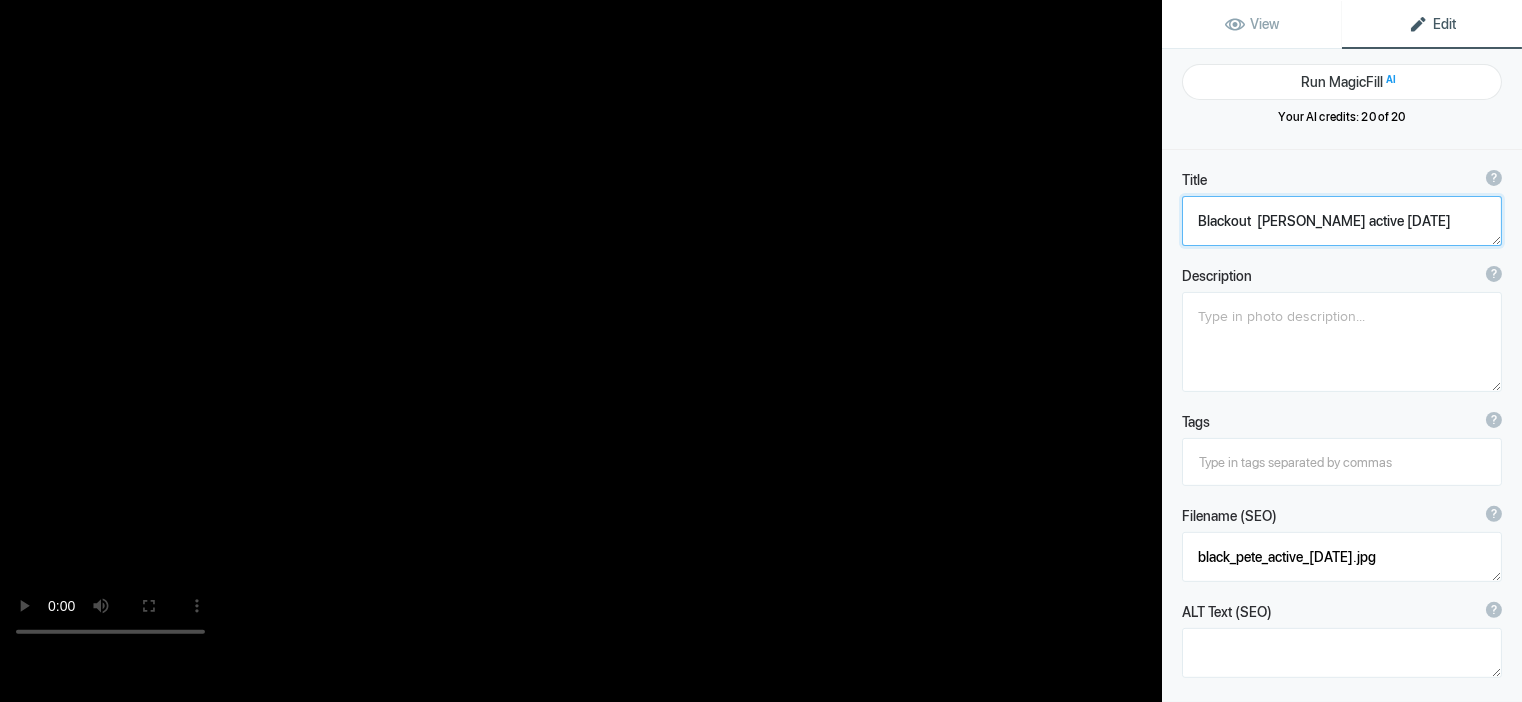 type on "Blackout [PERSON_NAME] on [GEOGRAPHIC_DATA]." 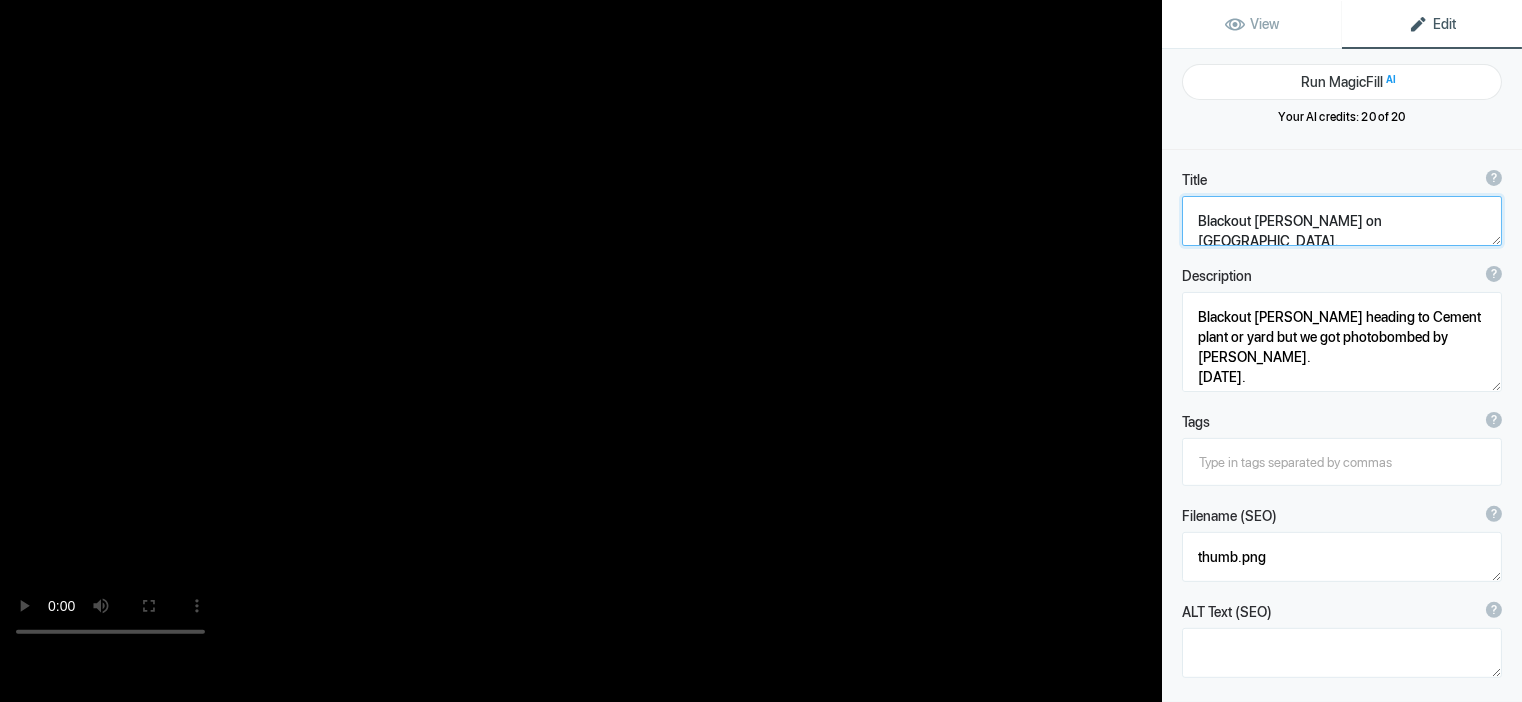 click 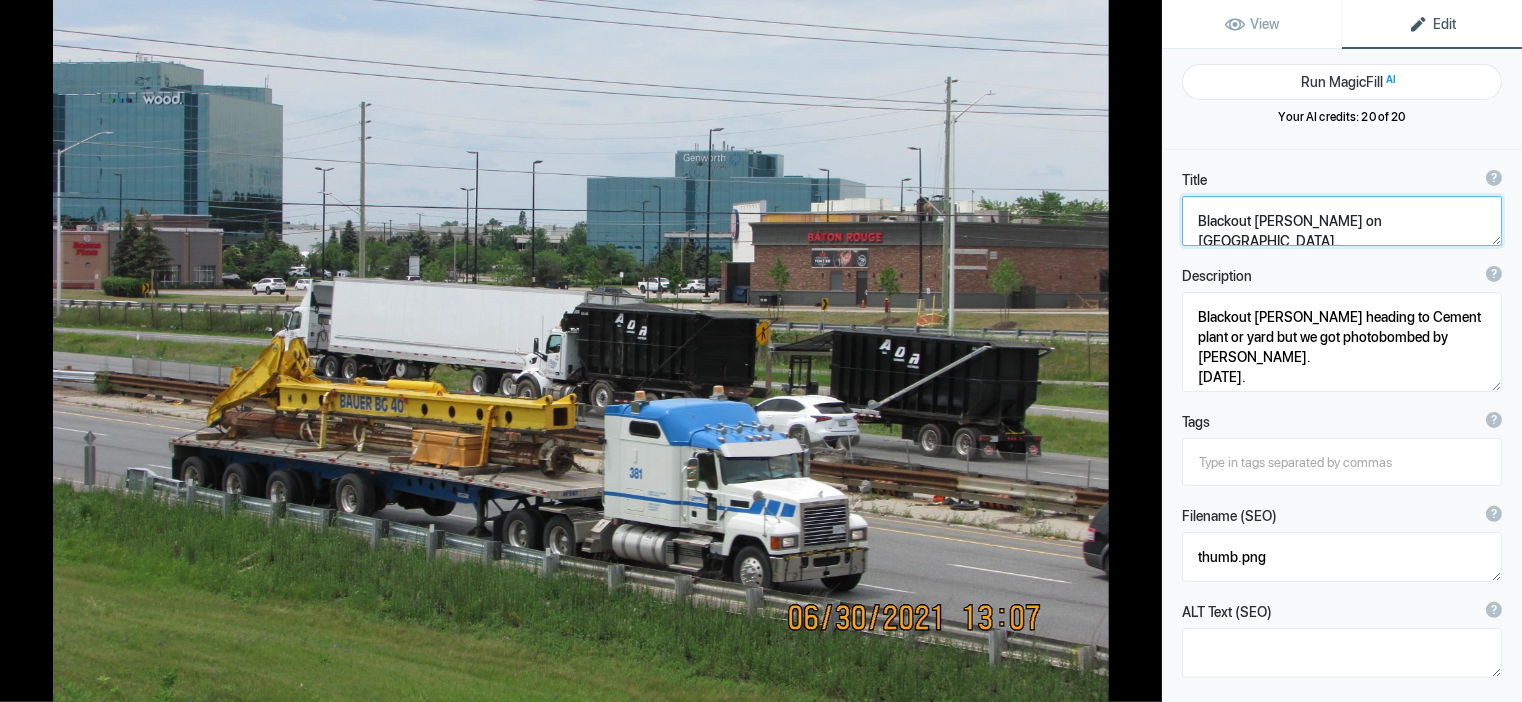 type on "Empire 381" 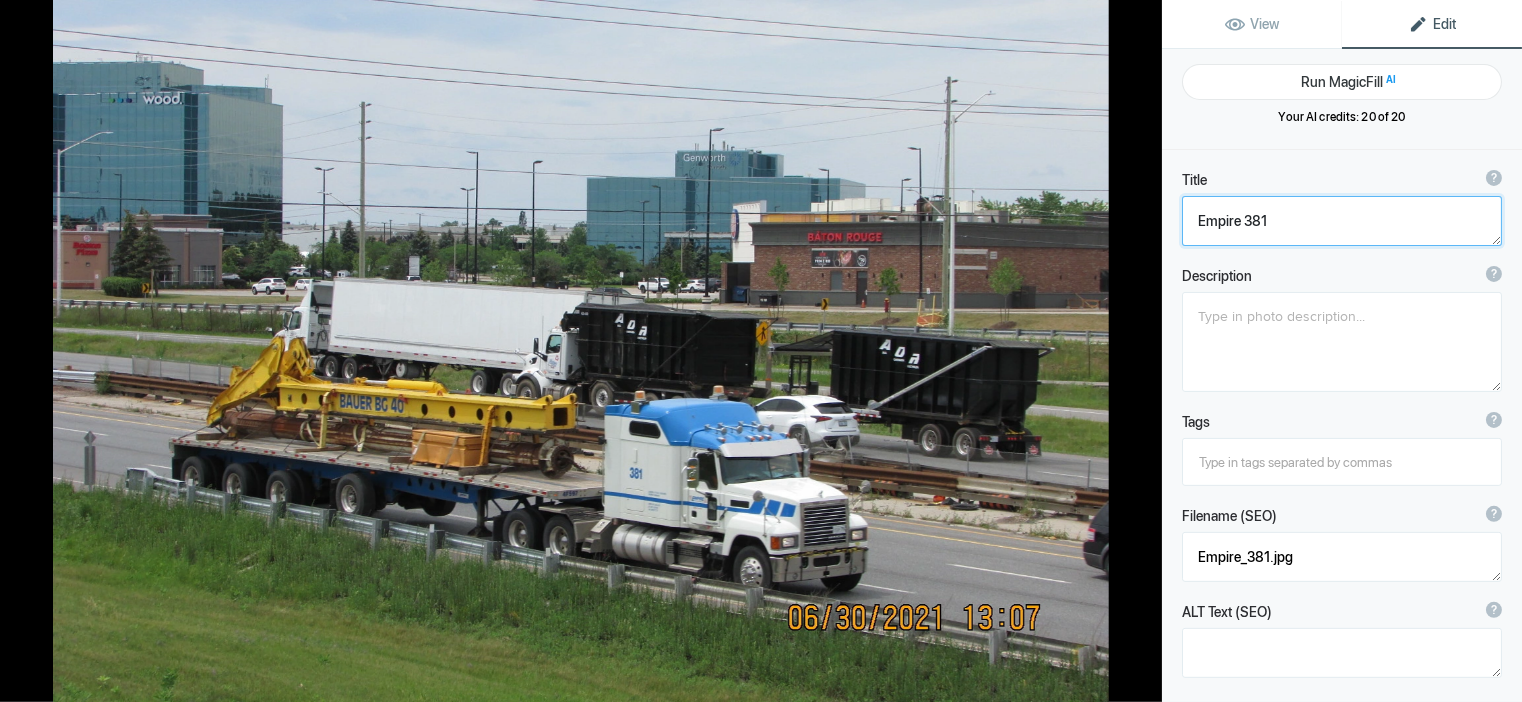 click 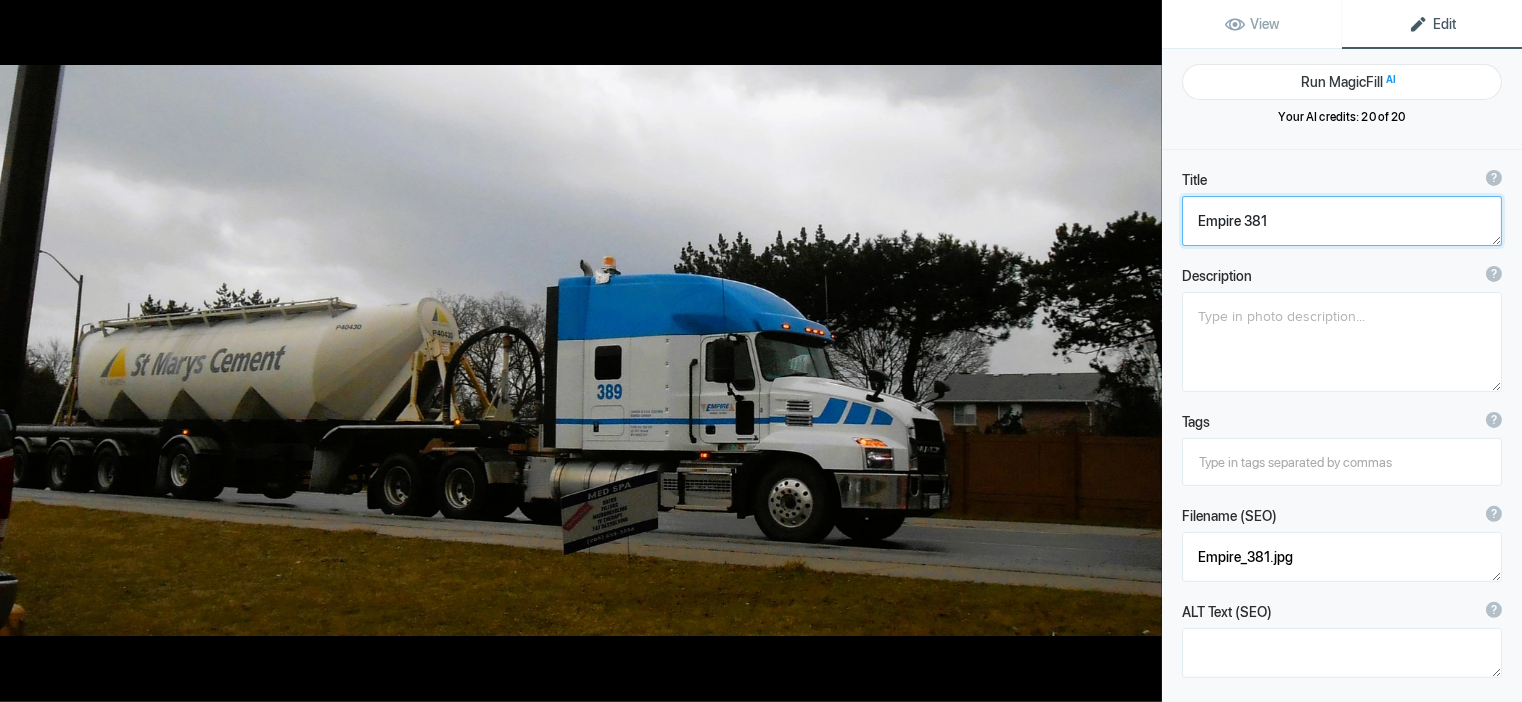 type on "Empire 389 with St. Mary's" 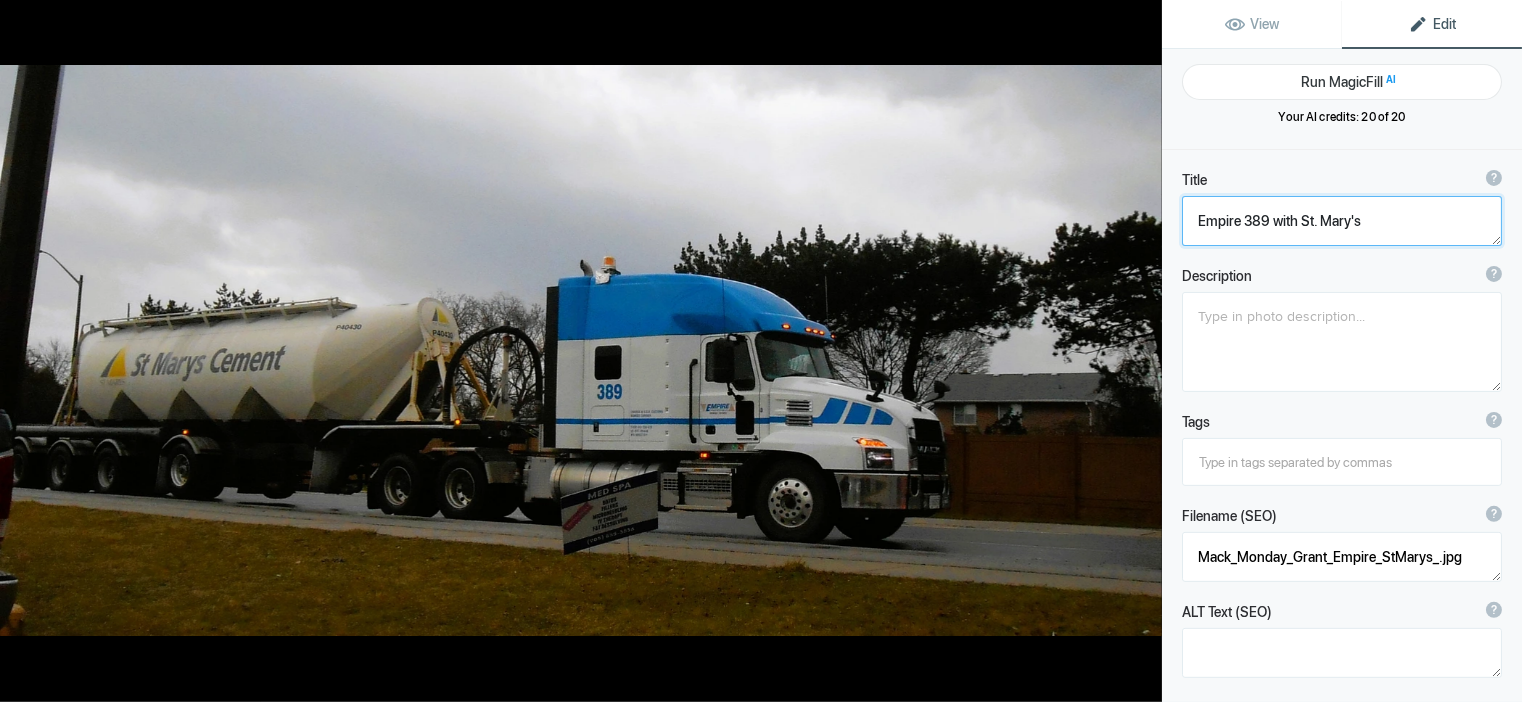 click 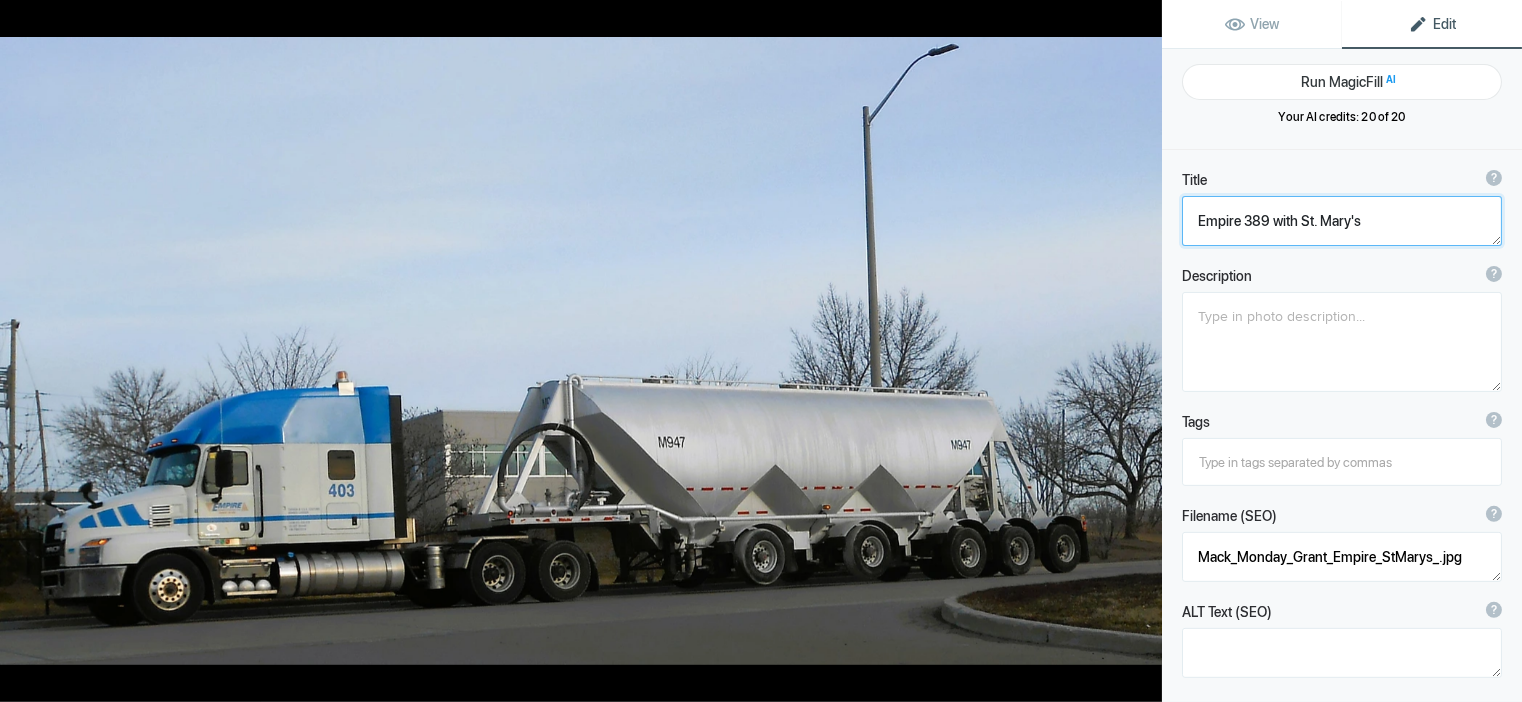type on "Empire 403 hauls cement" 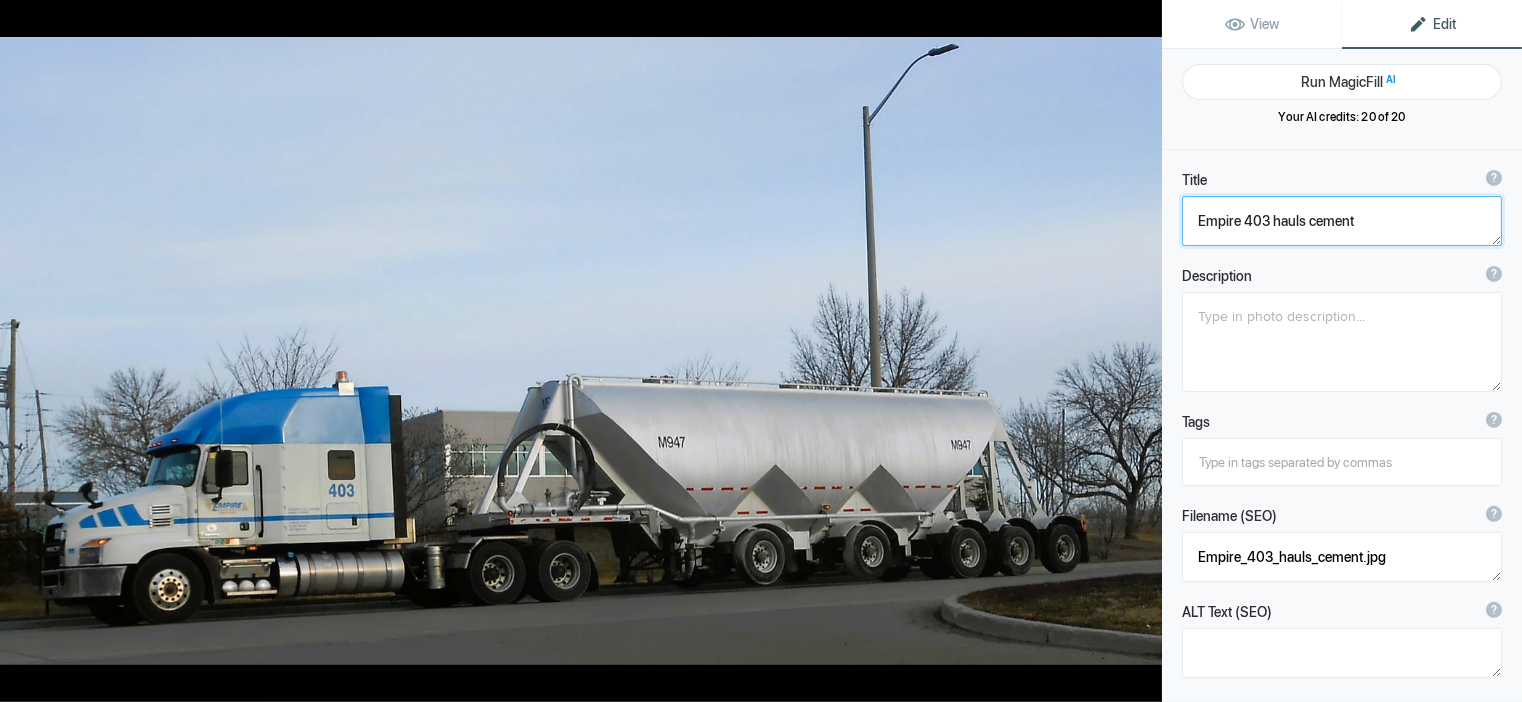 click 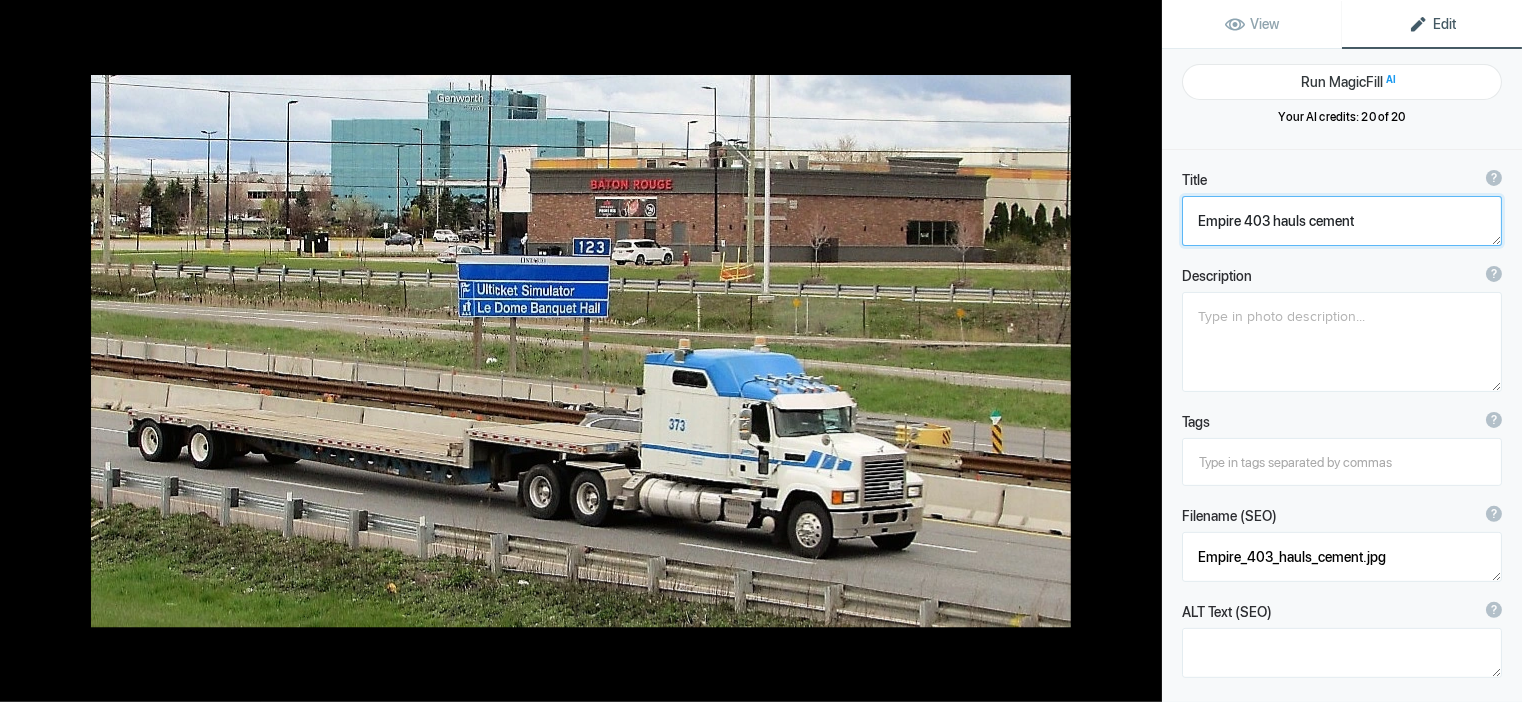 type on "Empire [PERSON_NAME] 373" 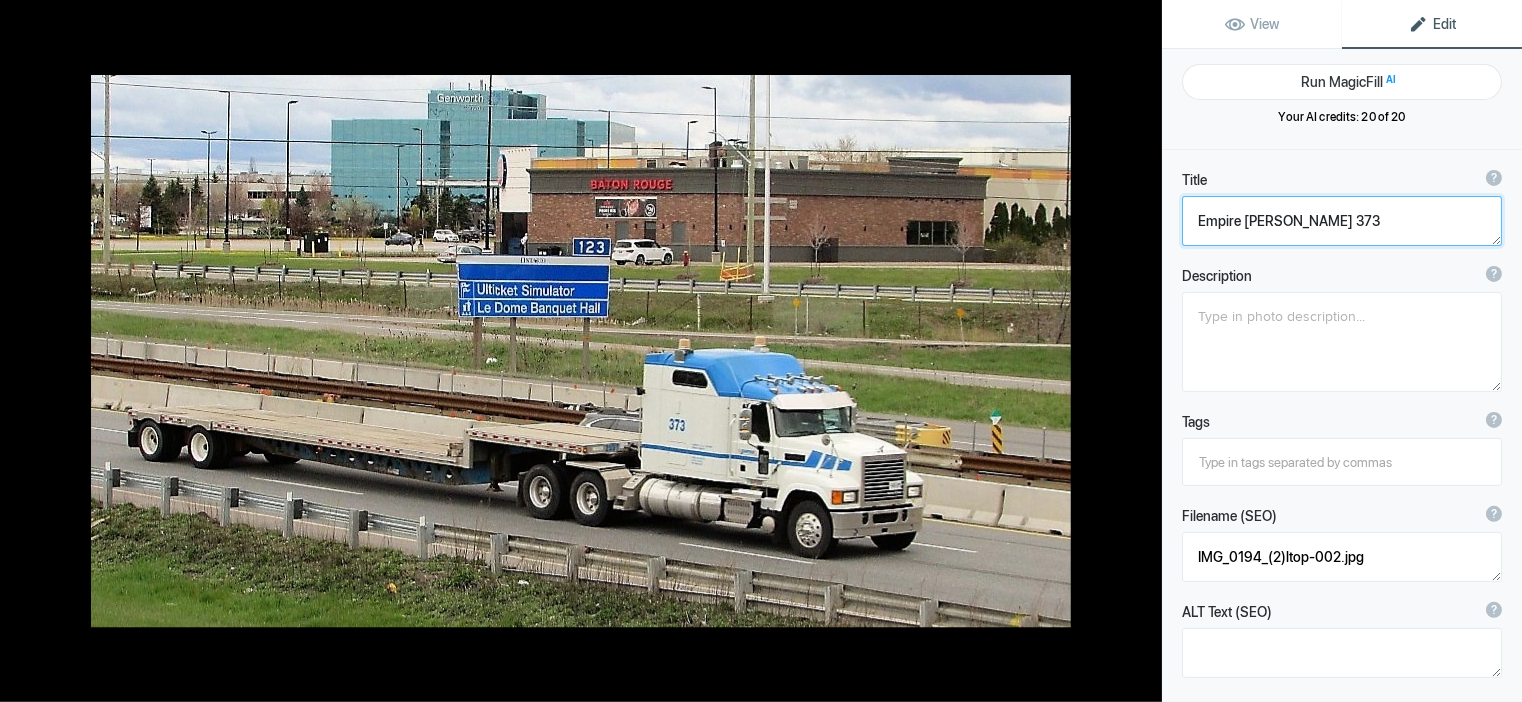 click 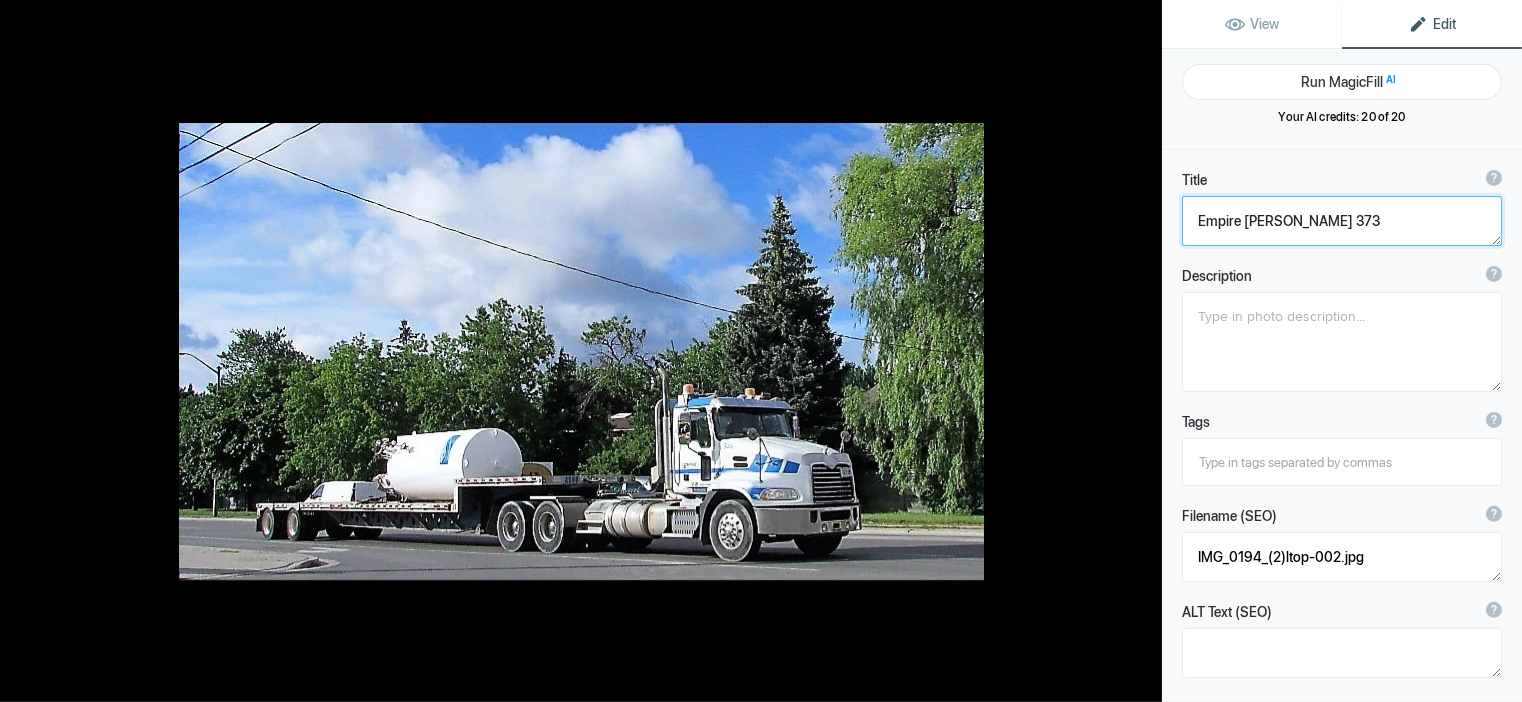 type on "EMPIRE [PERSON_NAME] Daycab" 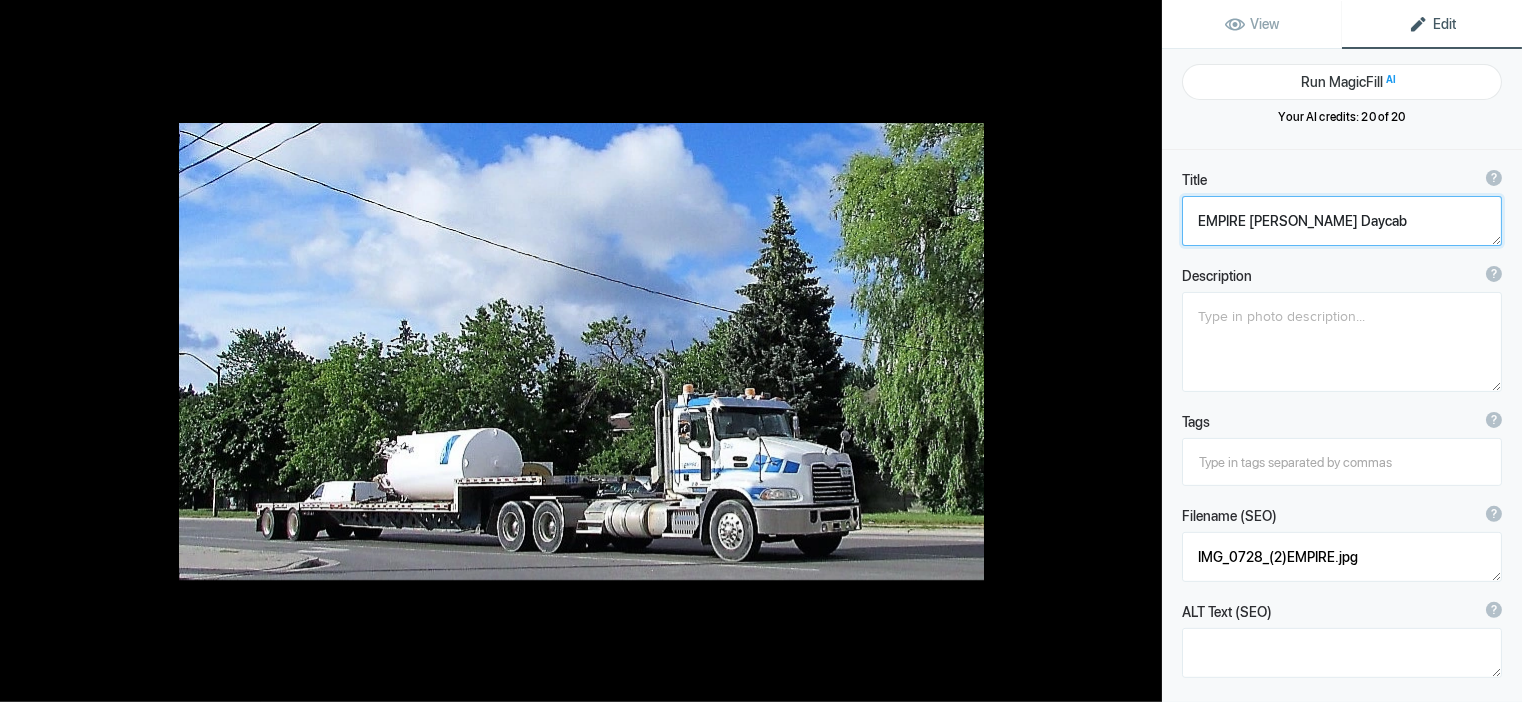 click 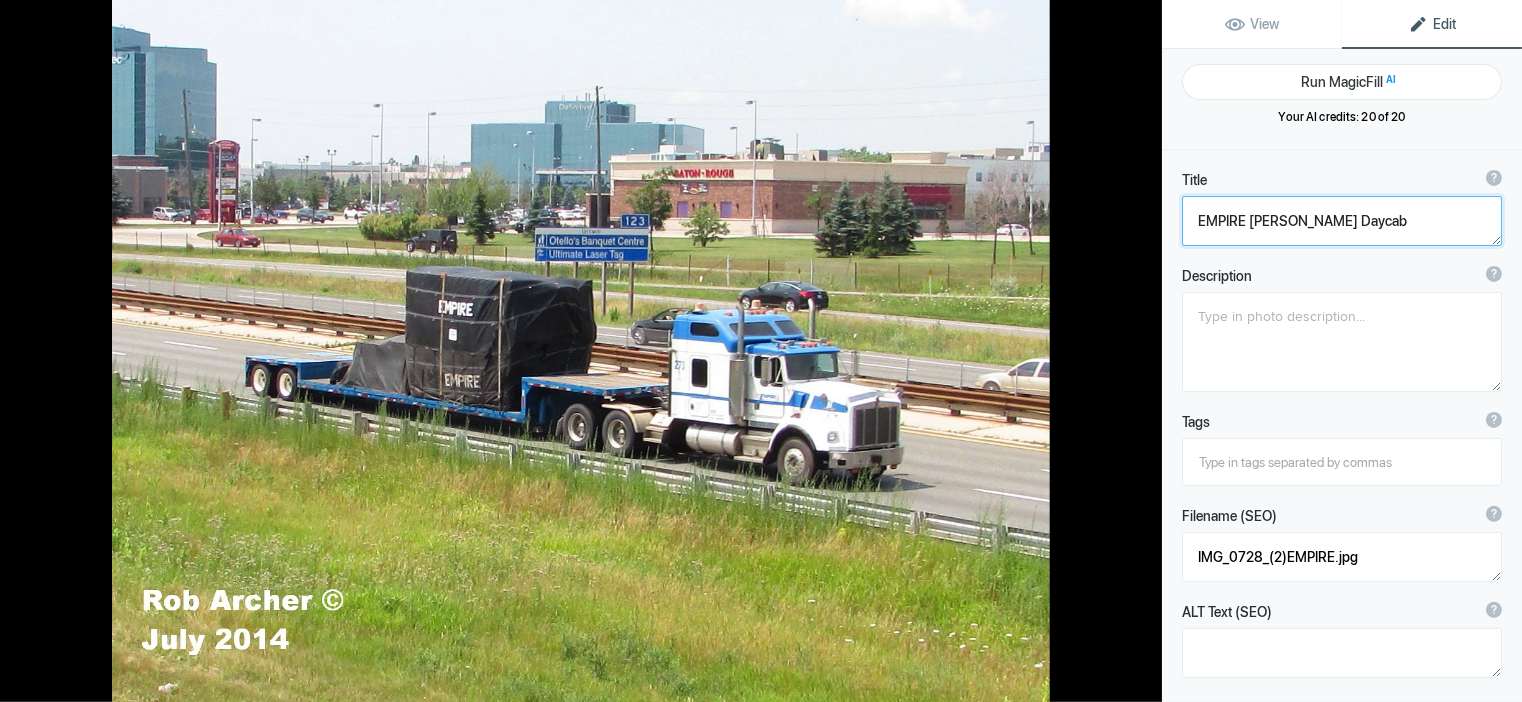 type on "Empire on QEW" 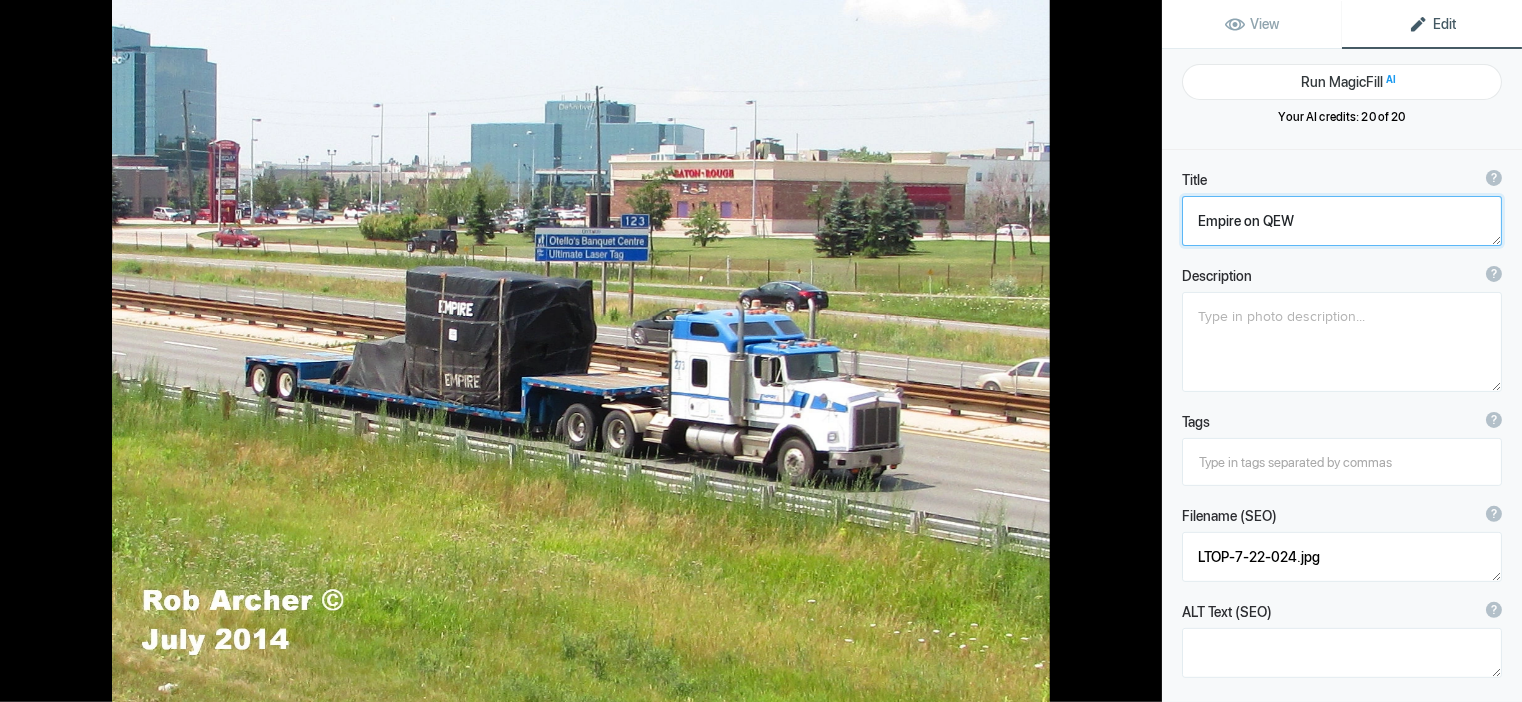 click 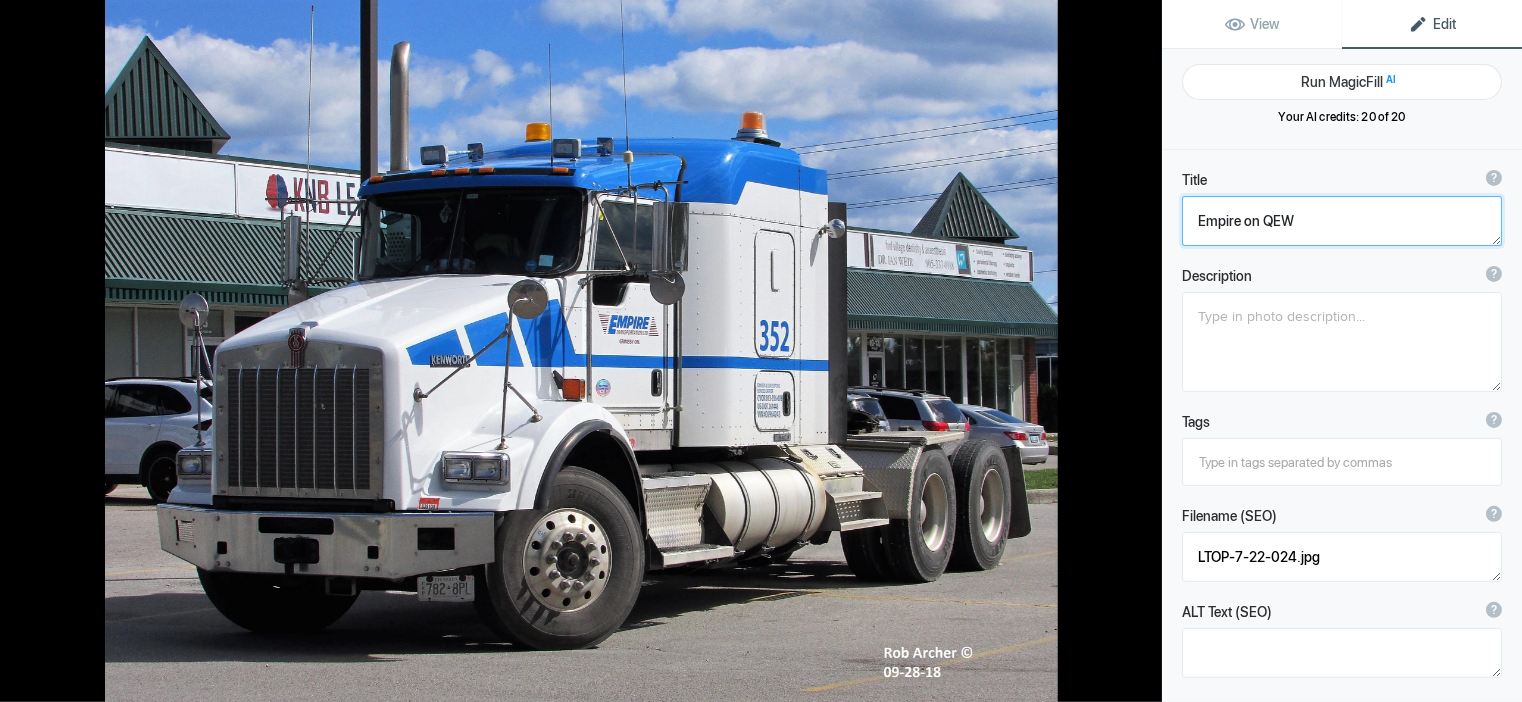 type on "Empire Transportation" 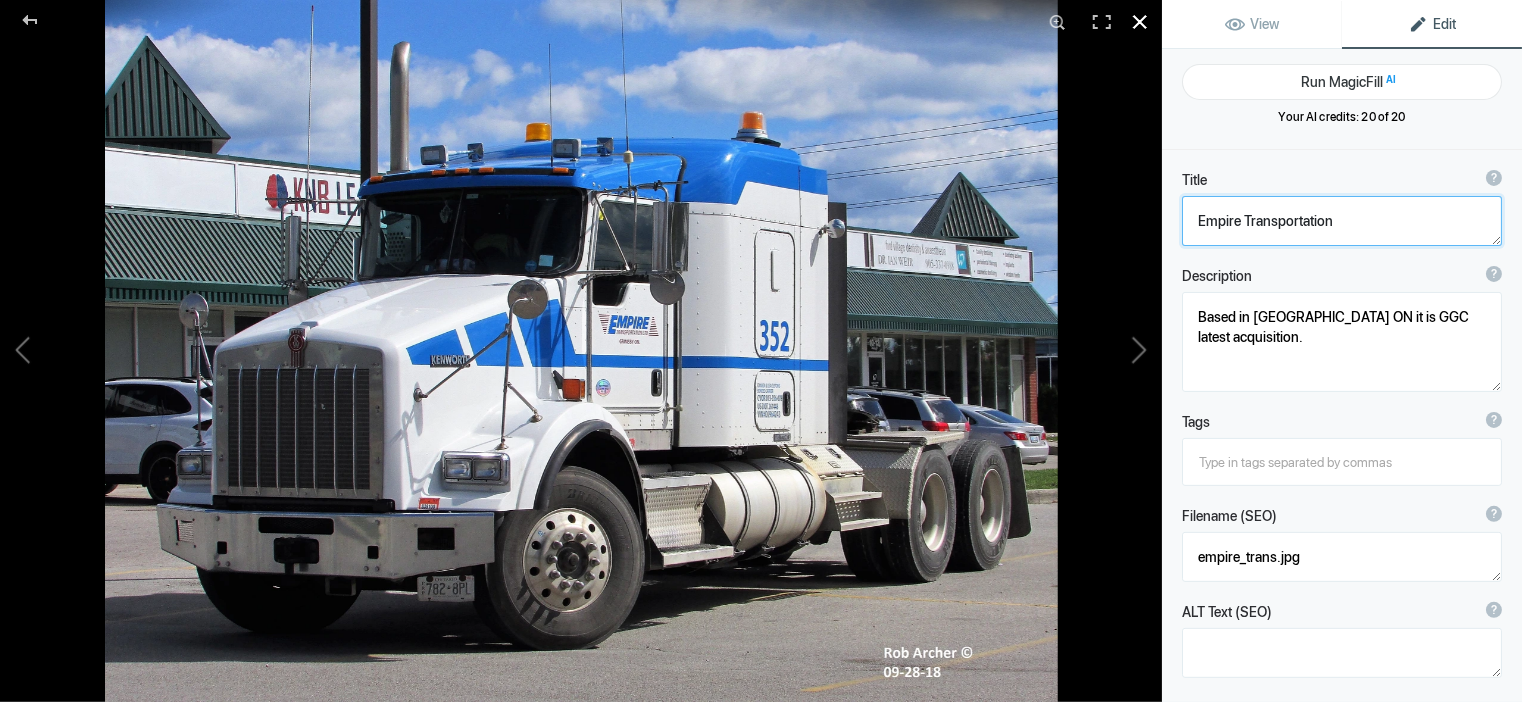 click 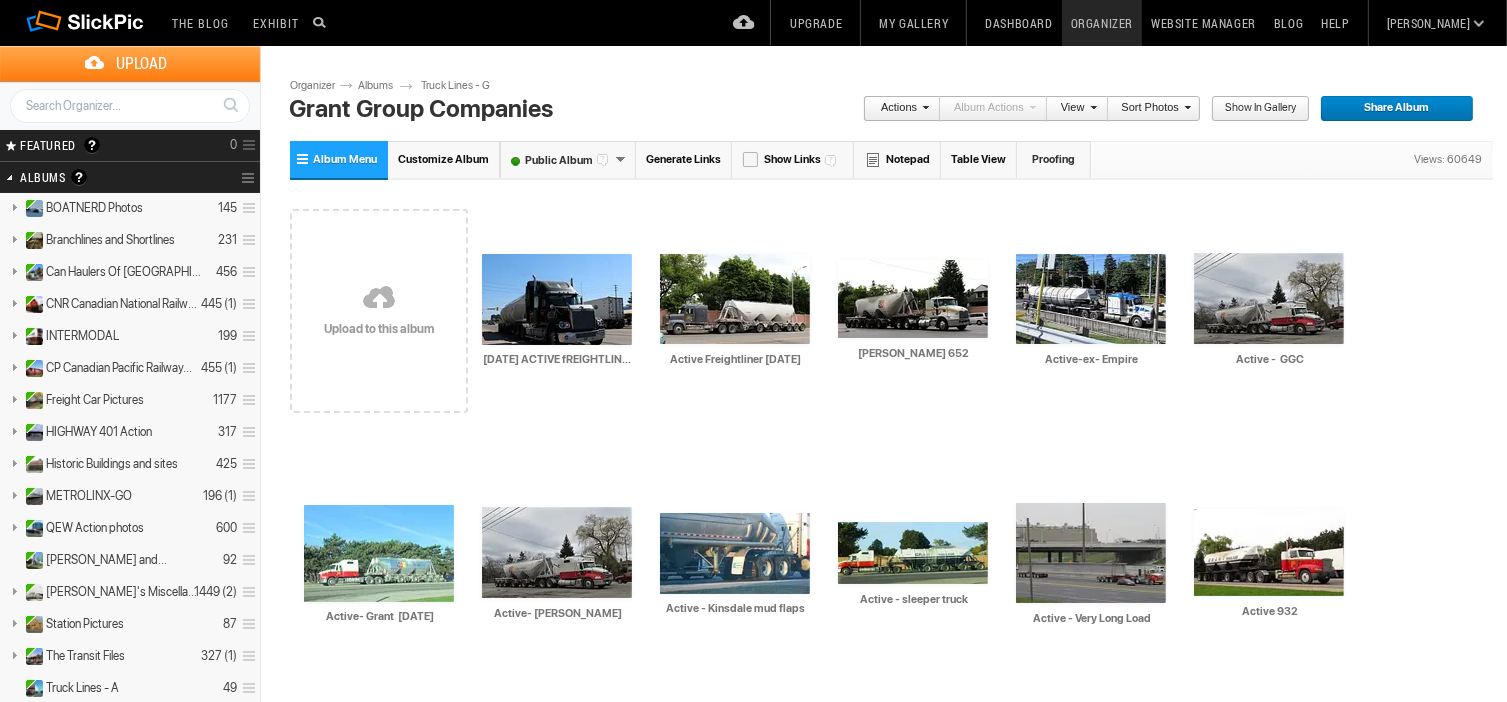 type on "Empire Transportation" 